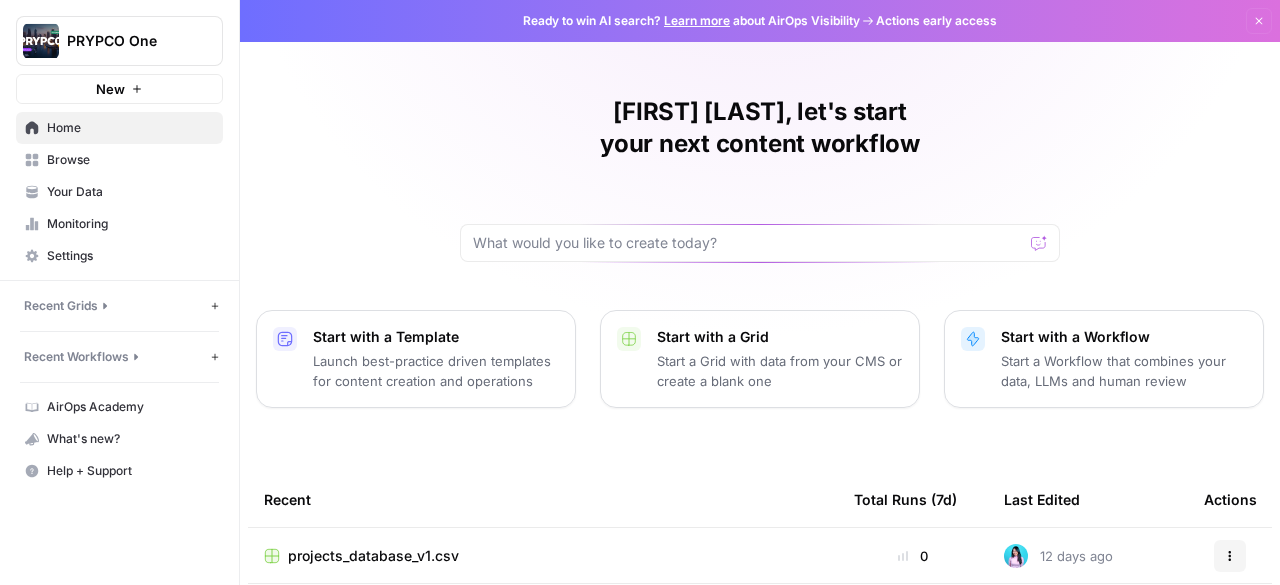 scroll, scrollTop: 0, scrollLeft: 0, axis: both 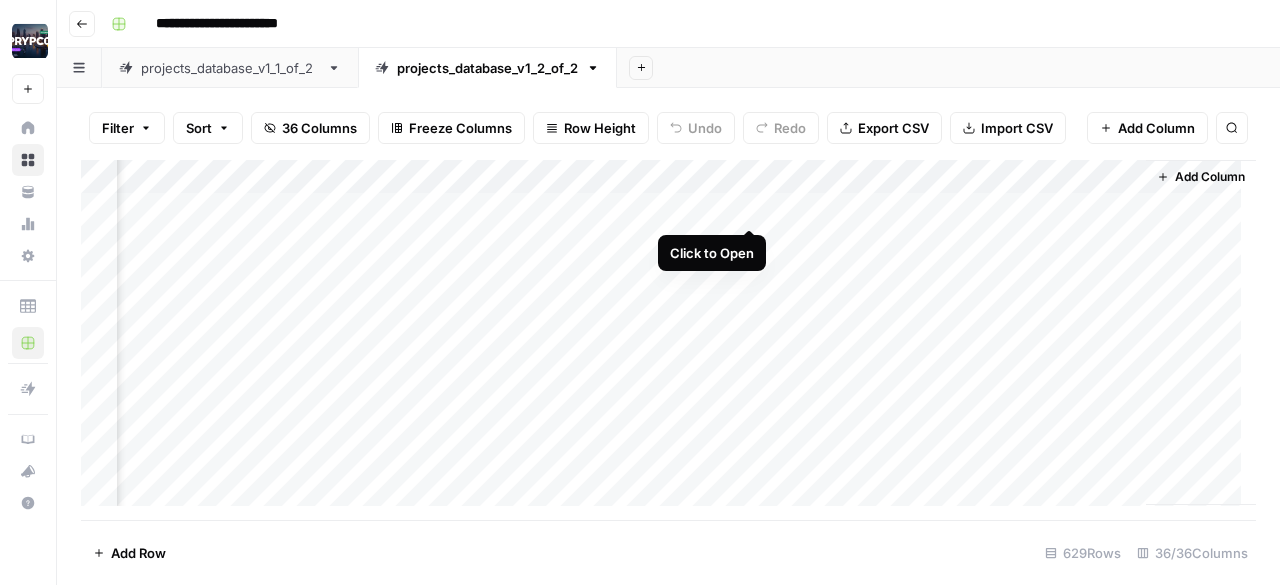 click on "Add Column" at bounding box center (668, 340) 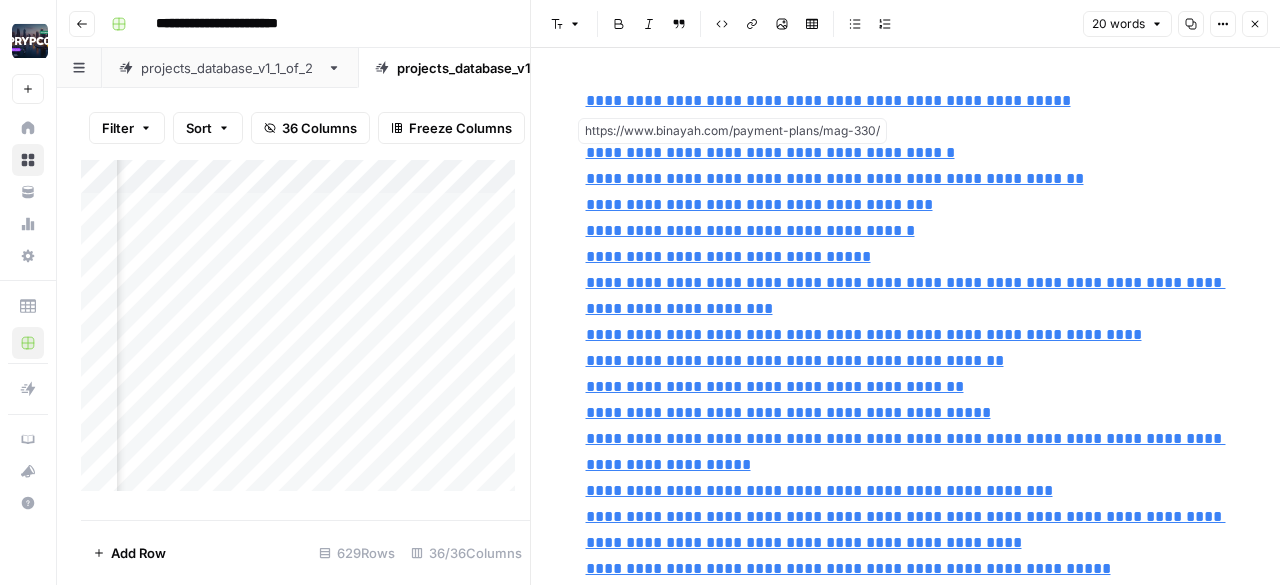 click 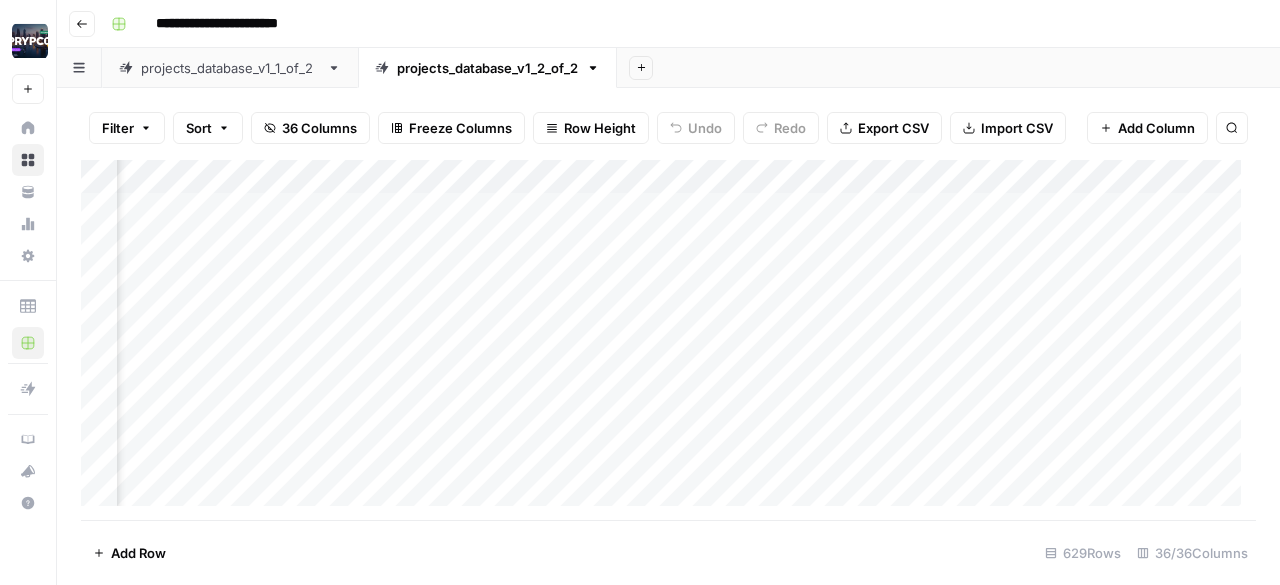 scroll, scrollTop: 0, scrollLeft: 4970, axis: horizontal 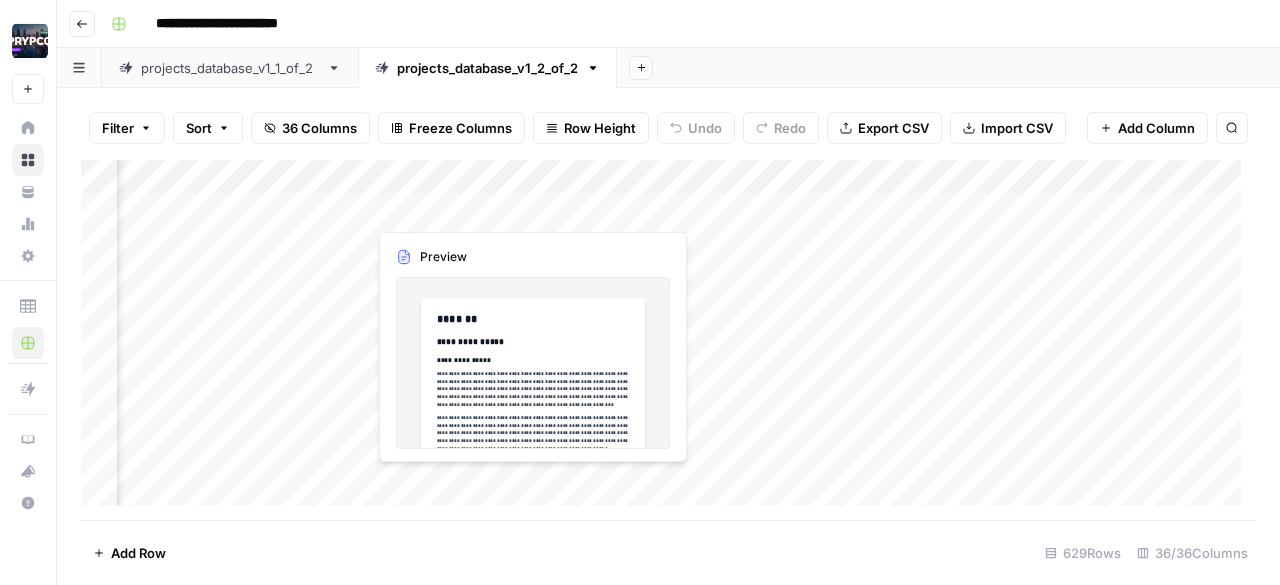 click on "Add Column" at bounding box center [668, 340] 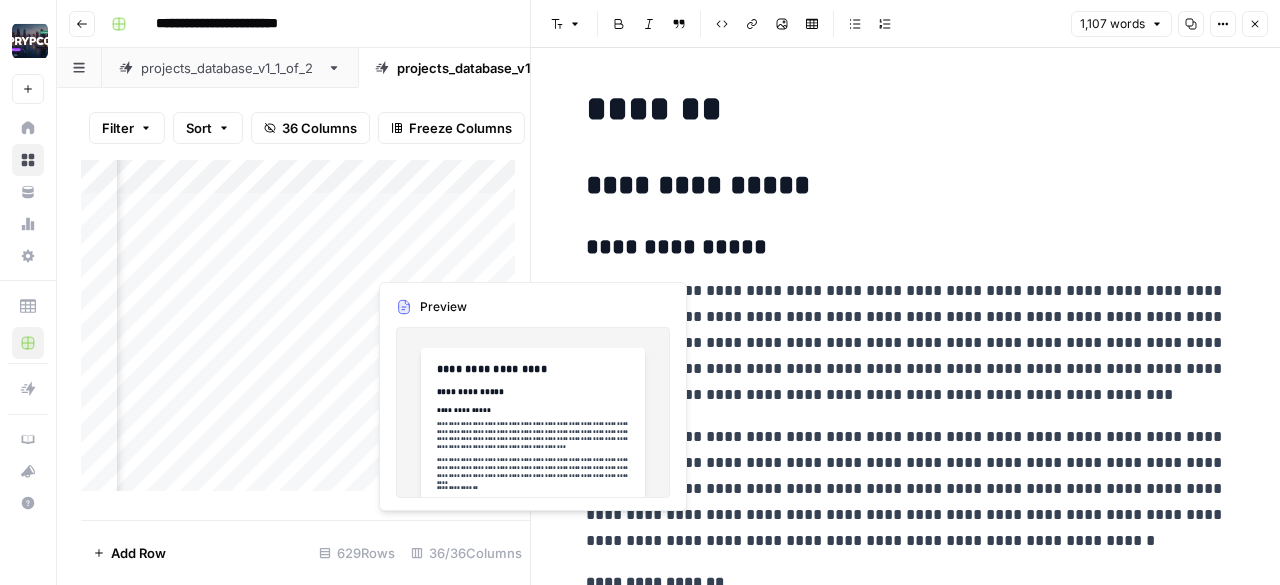 click on "Add Column" at bounding box center (305, 333) 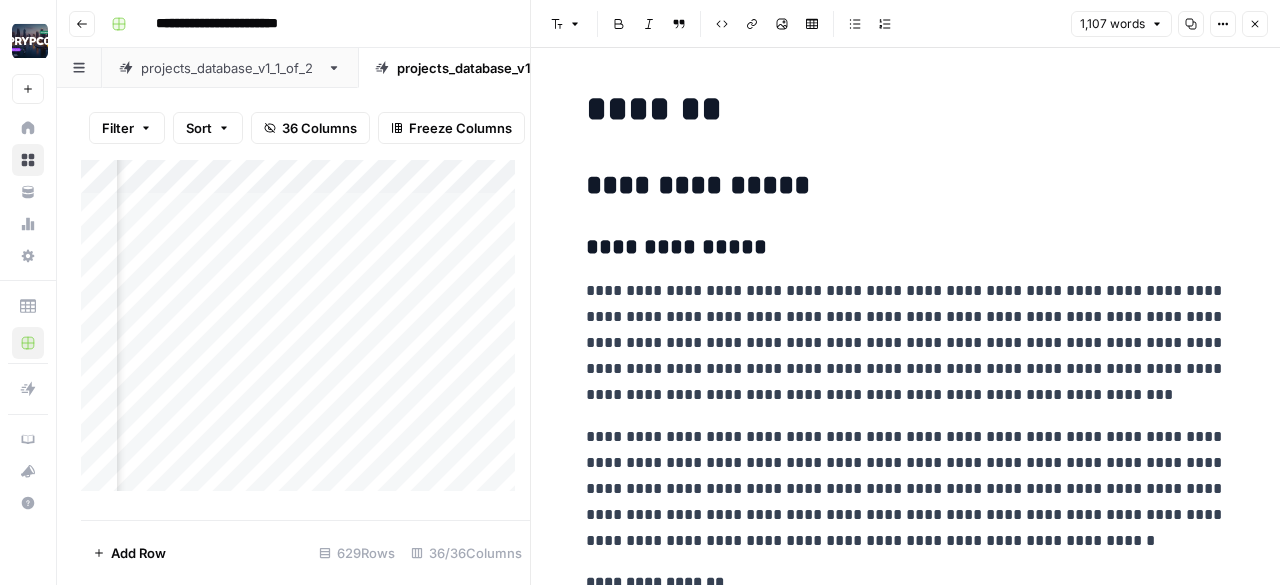 scroll, scrollTop: 0, scrollLeft: 5132, axis: horizontal 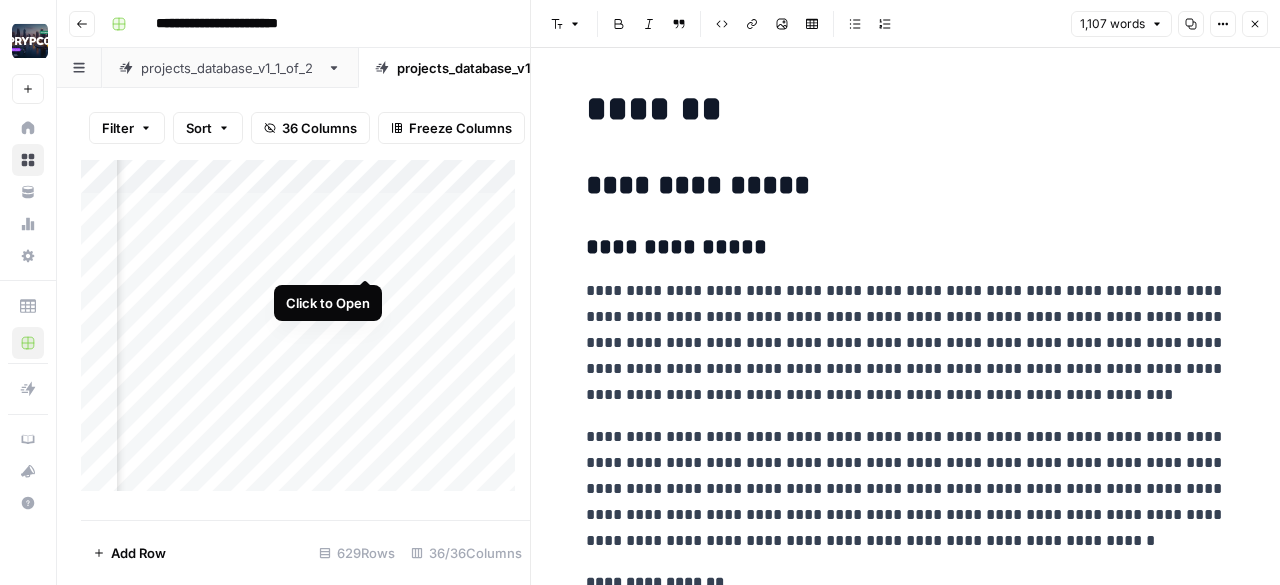 click on "Add Column" at bounding box center (305, 333) 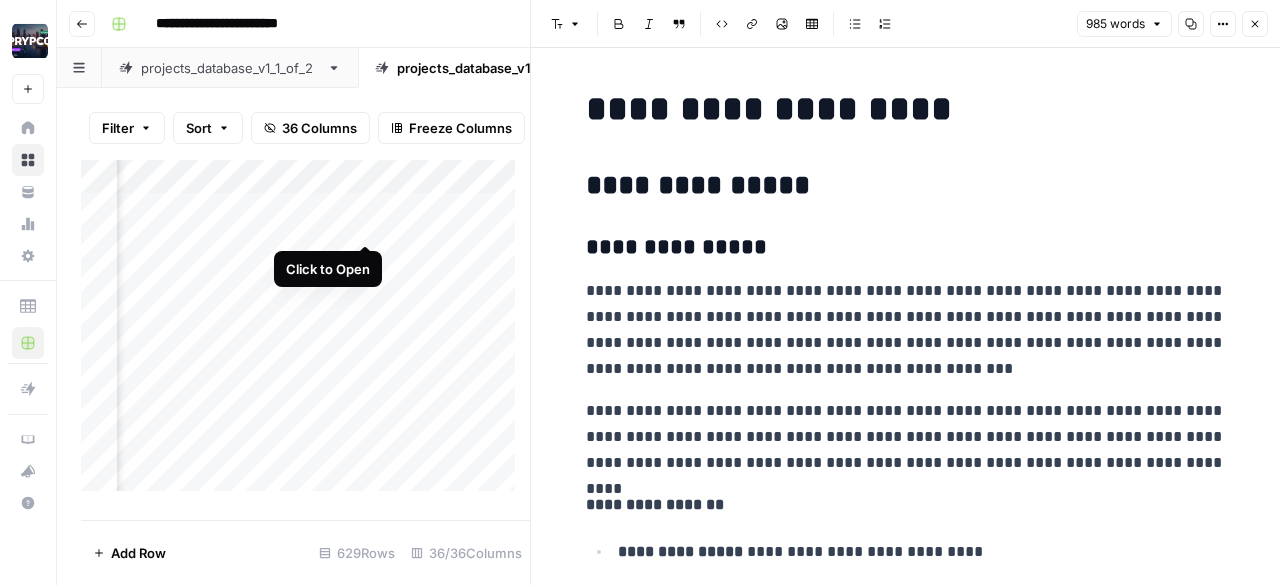 click on "Add Column" at bounding box center [305, 333] 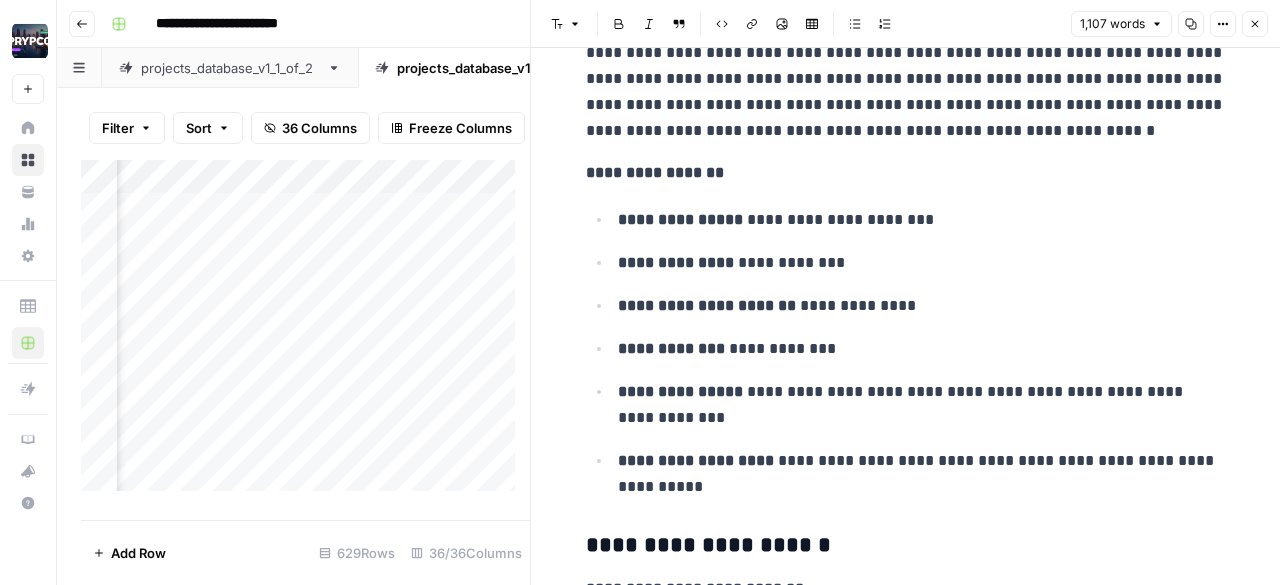 scroll, scrollTop: 451, scrollLeft: 0, axis: vertical 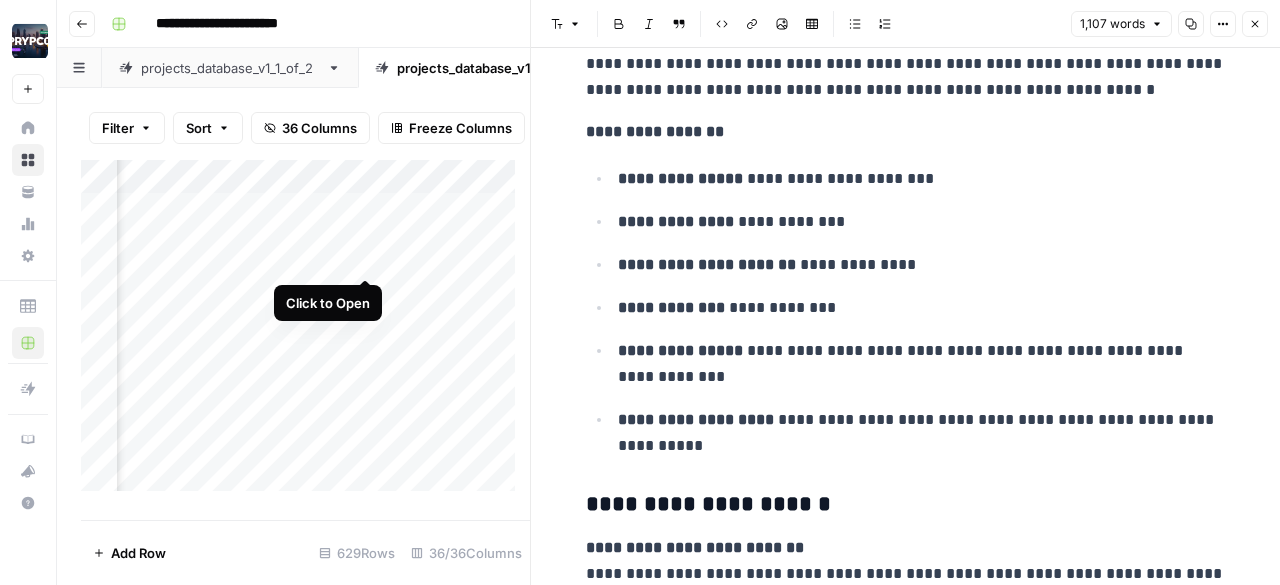 click on "Add Column" at bounding box center [305, 333] 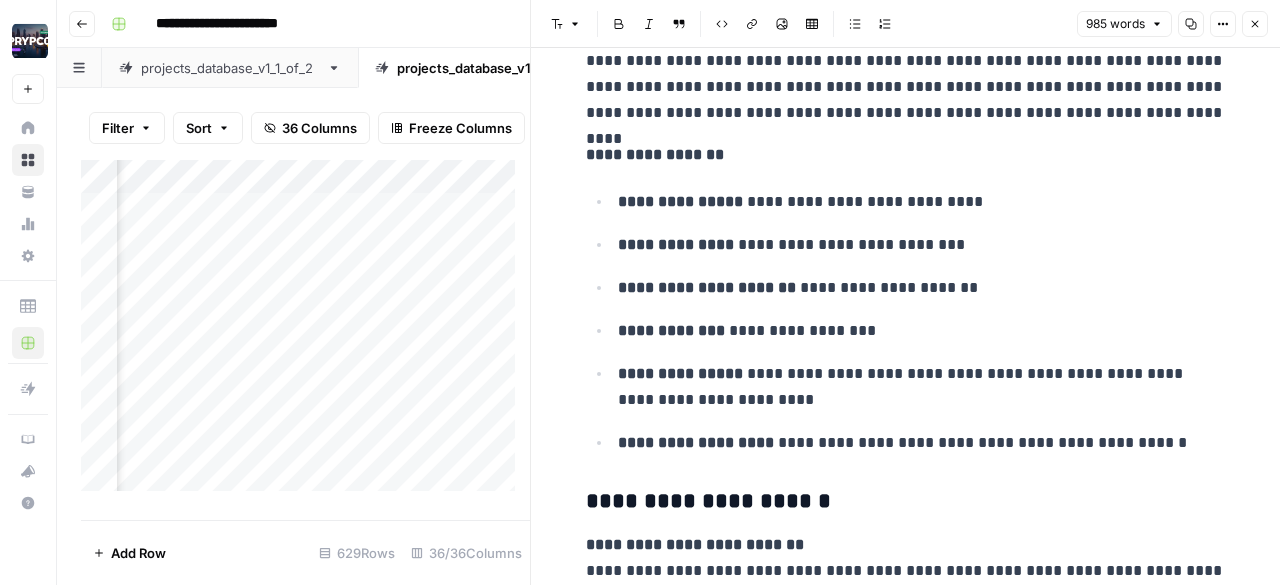 scroll, scrollTop: 351, scrollLeft: 0, axis: vertical 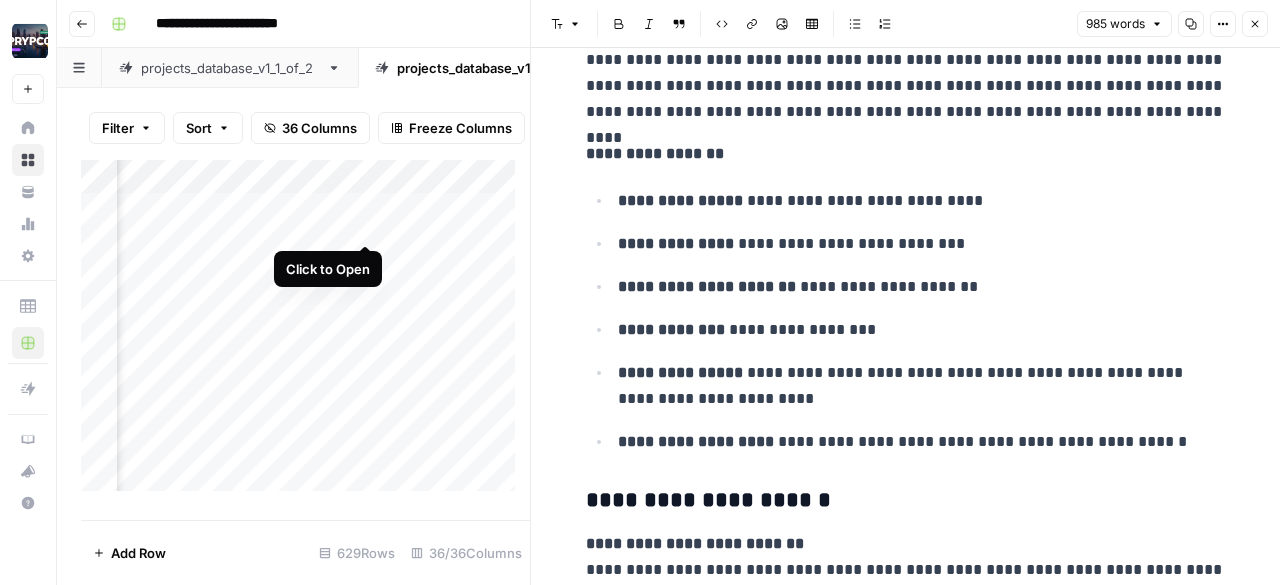 click on "Add Column" at bounding box center (305, 333) 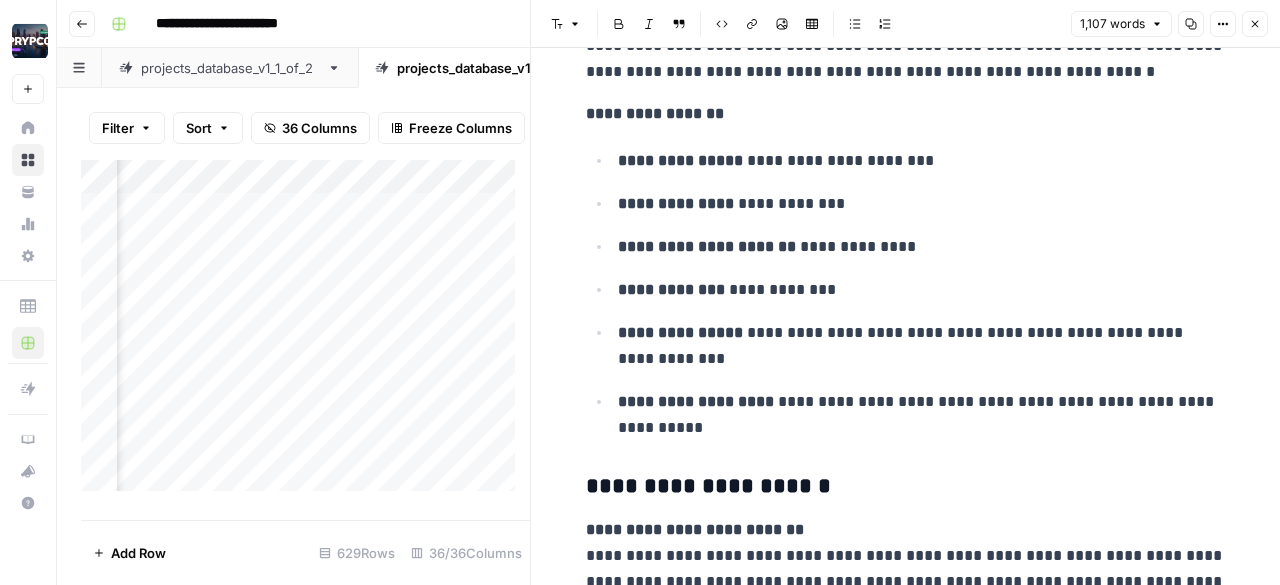 scroll, scrollTop: 475, scrollLeft: 0, axis: vertical 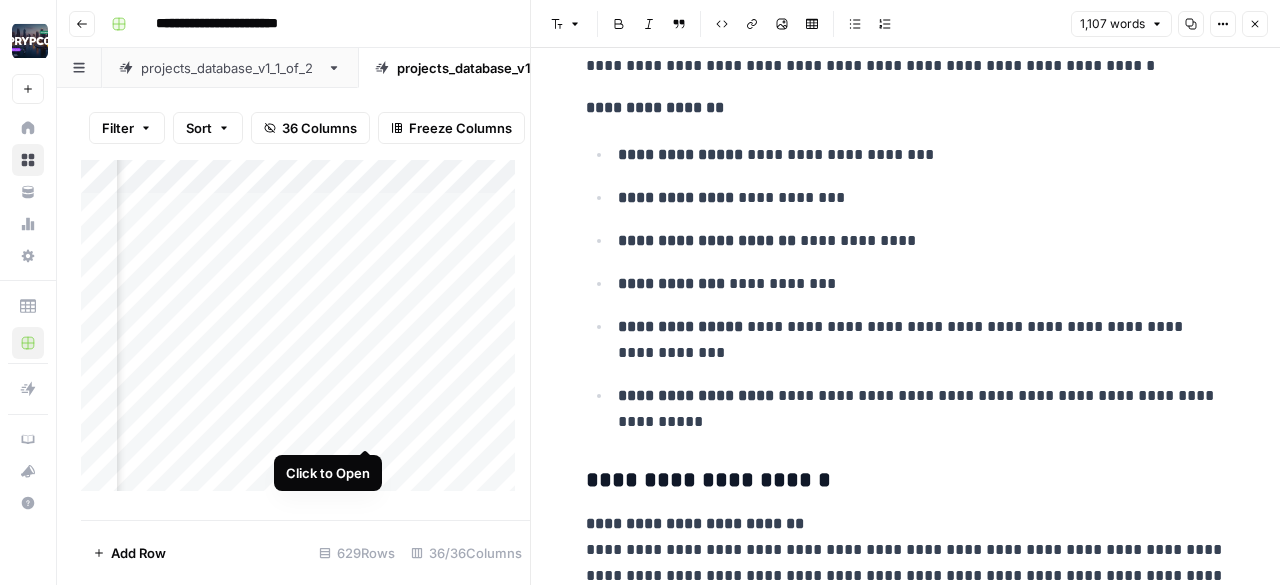 click on "Add Column" at bounding box center [305, 333] 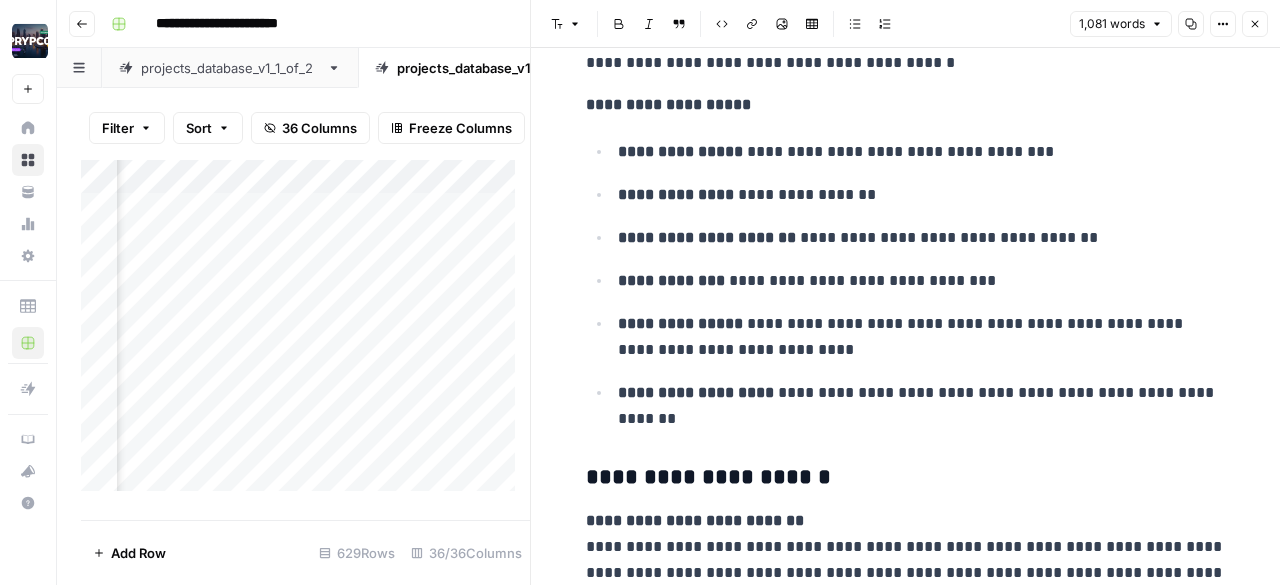scroll, scrollTop: 477, scrollLeft: 0, axis: vertical 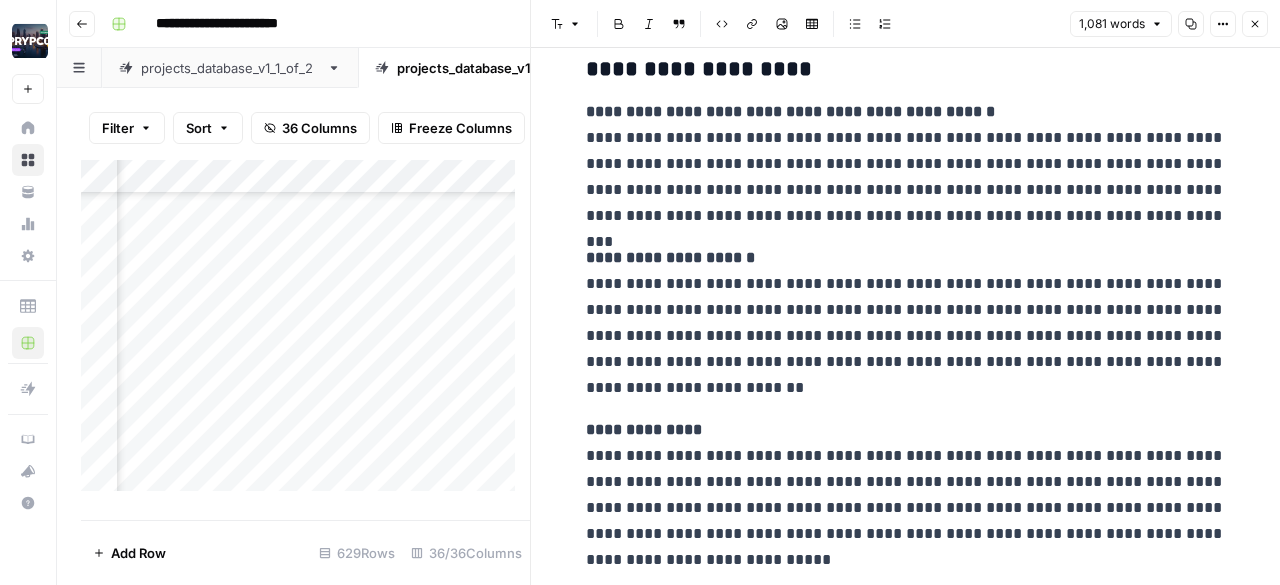 click on "**********" at bounding box center [906, 495] 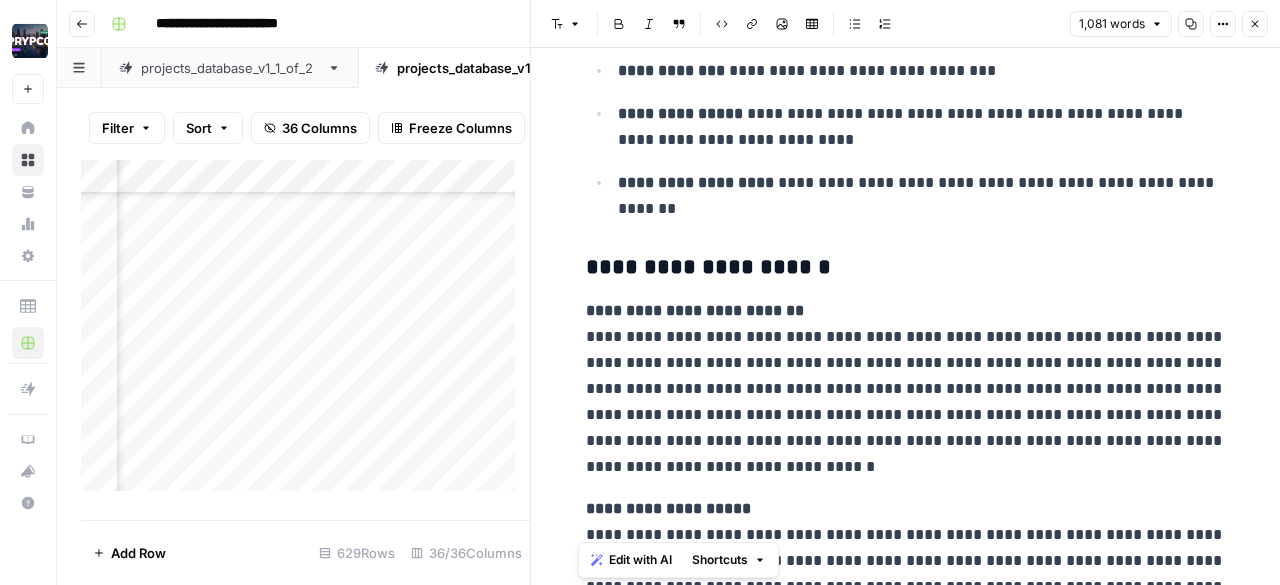 scroll, scrollTop: 1204, scrollLeft: 0, axis: vertical 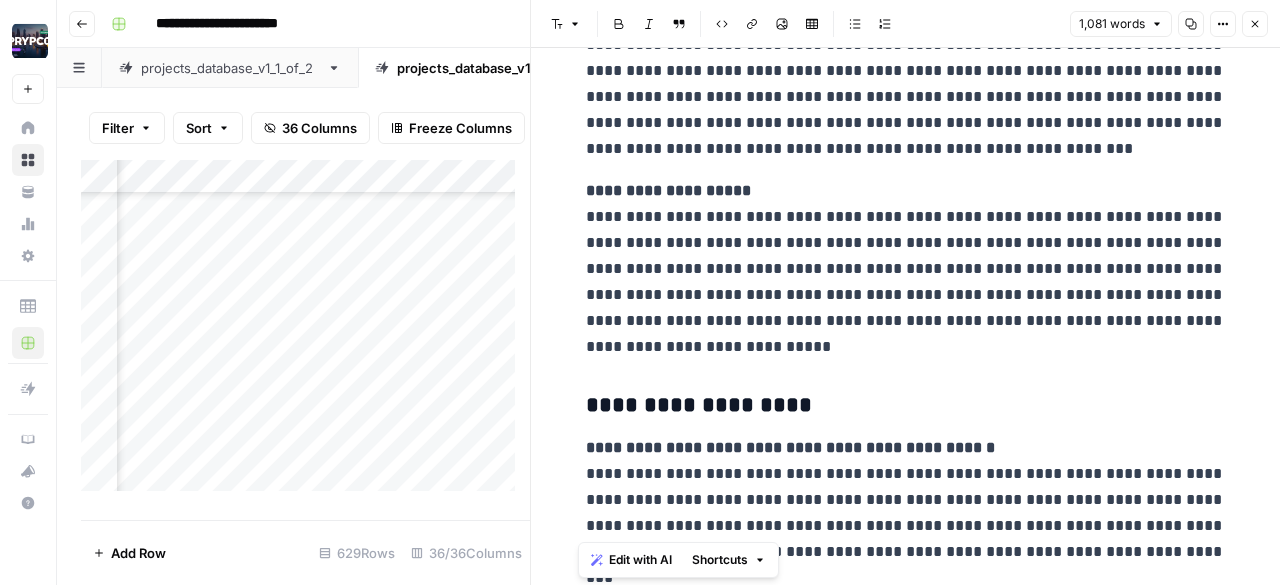 drag, startPoint x: 724, startPoint y: 567, endPoint x: 577, endPoint y: 410, distance: 215.07674 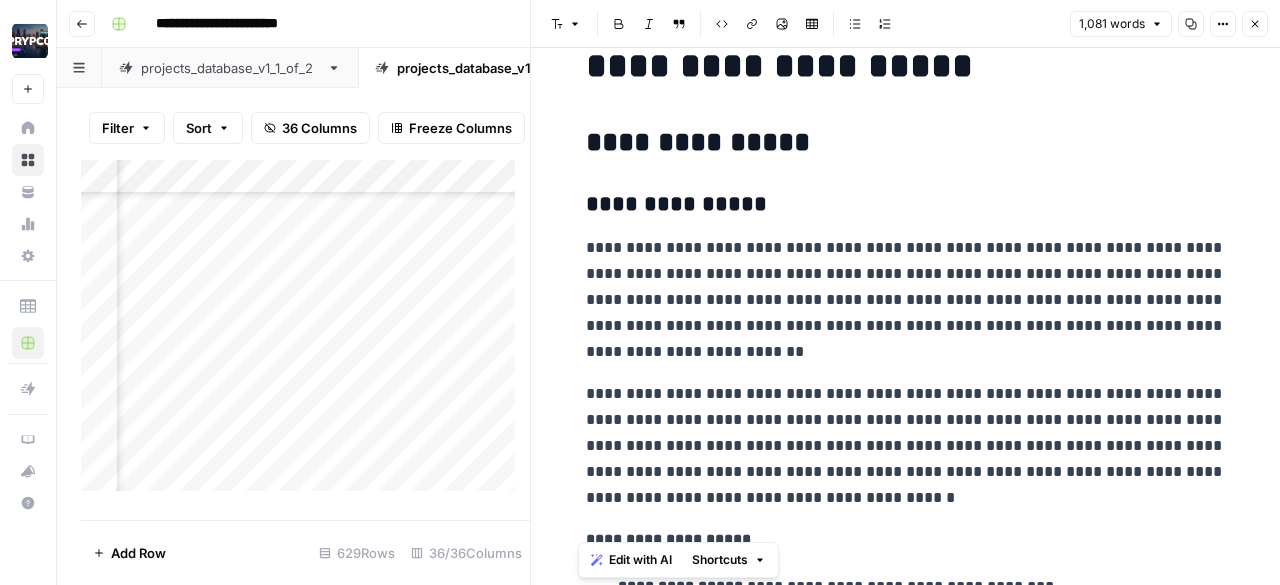 scroll, scrollTop: 0, scrollLeft: 0, axis: both 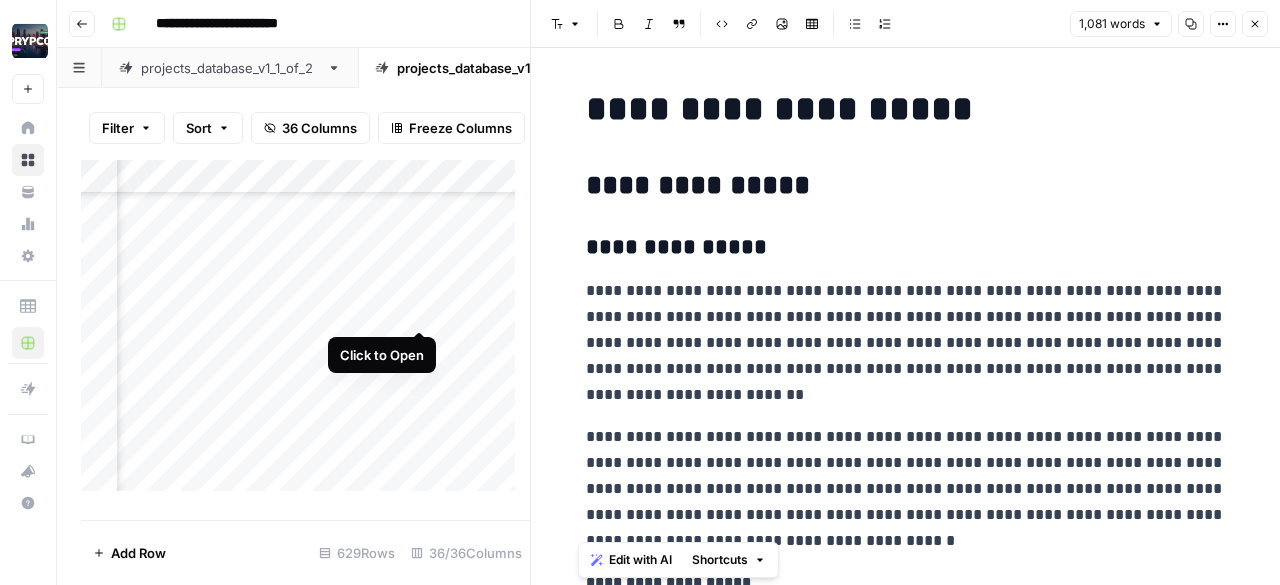 click on "Add Column" at bounding box center (305, 333) 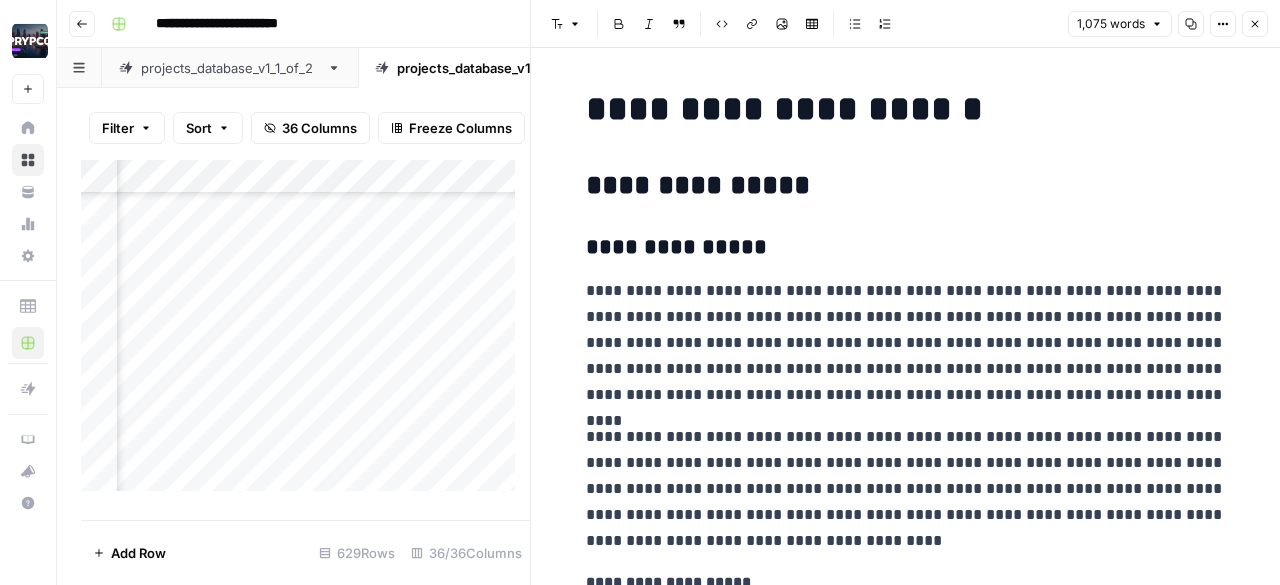 scroll, scrollTop: 196, scrollLeft: 5078, axis: both 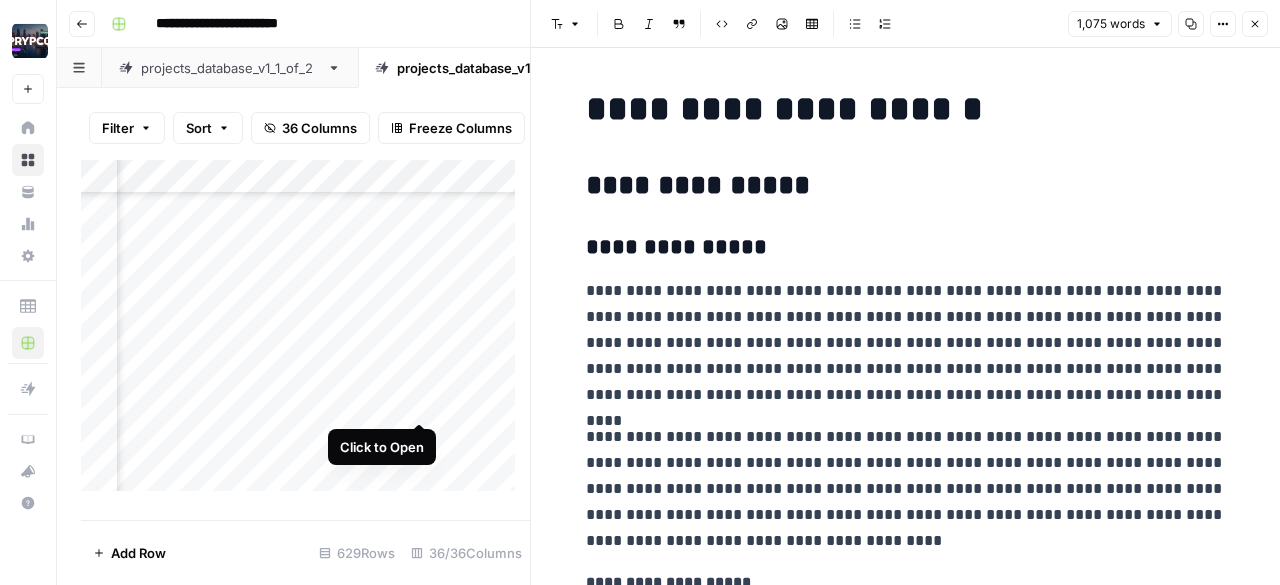 click on "Add Column" at bounding box center (305, 333) 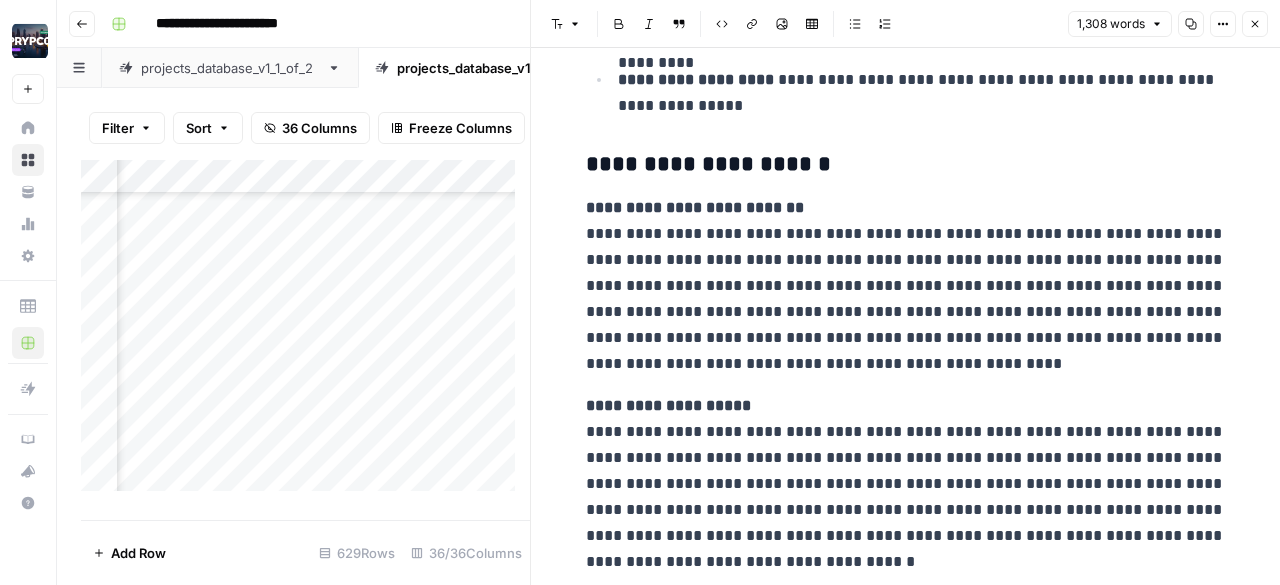 scroll, scrollTop: 882, scrollLeft: 0, axis: vertical 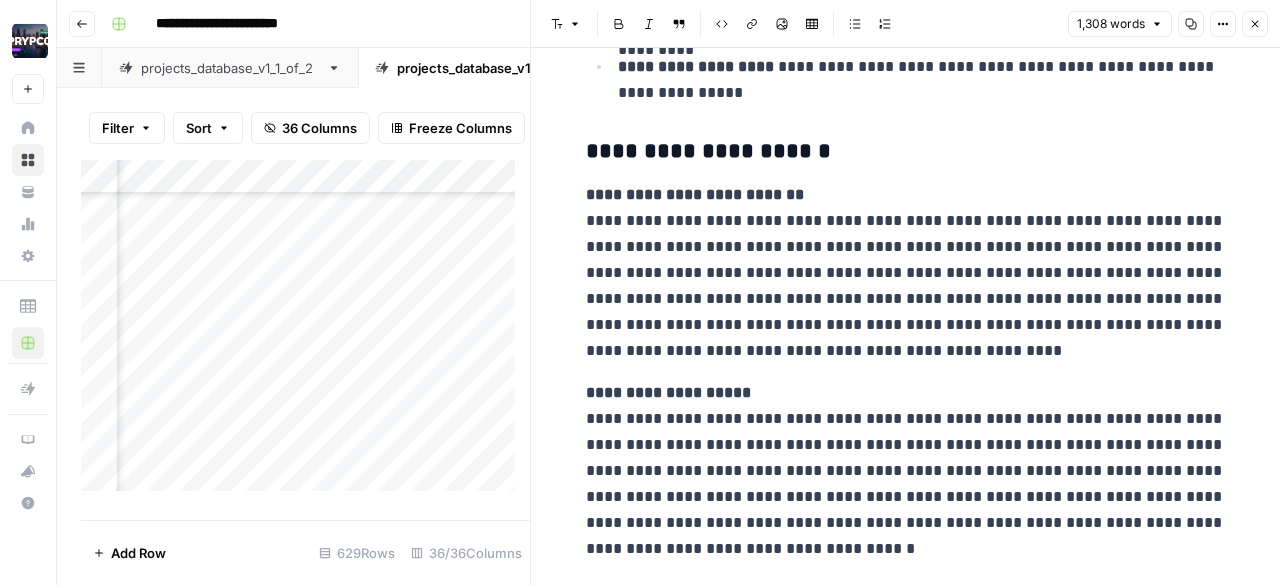 click on "**********" at bounding box center (906, 471) 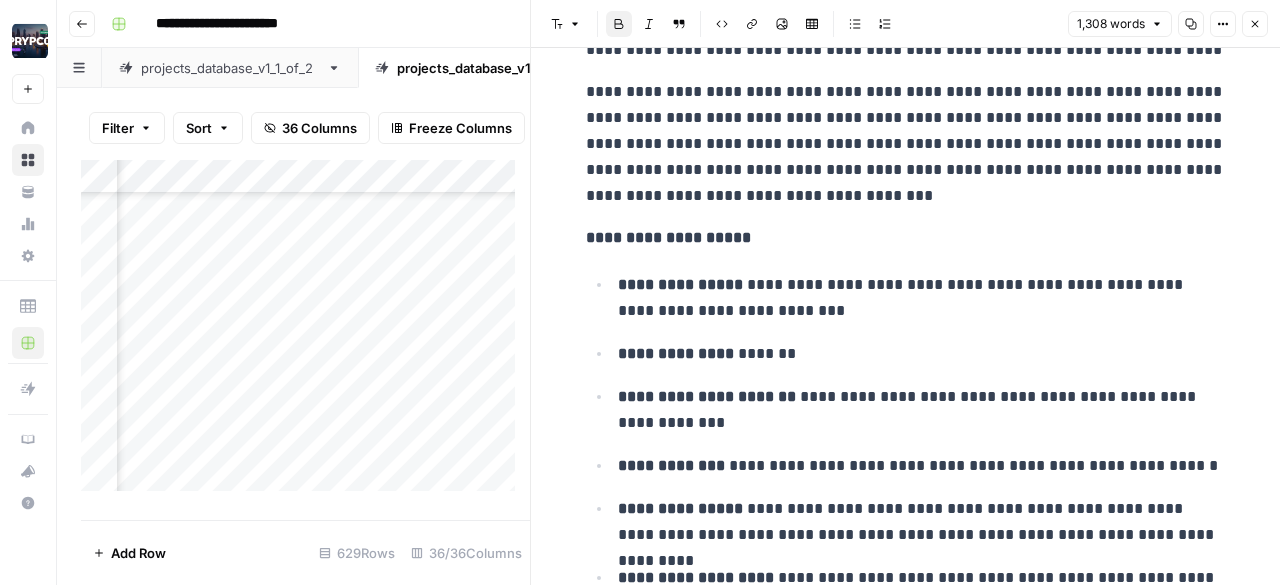 scroll, scrollTop: 0, scrollLeft: 0, axis: both 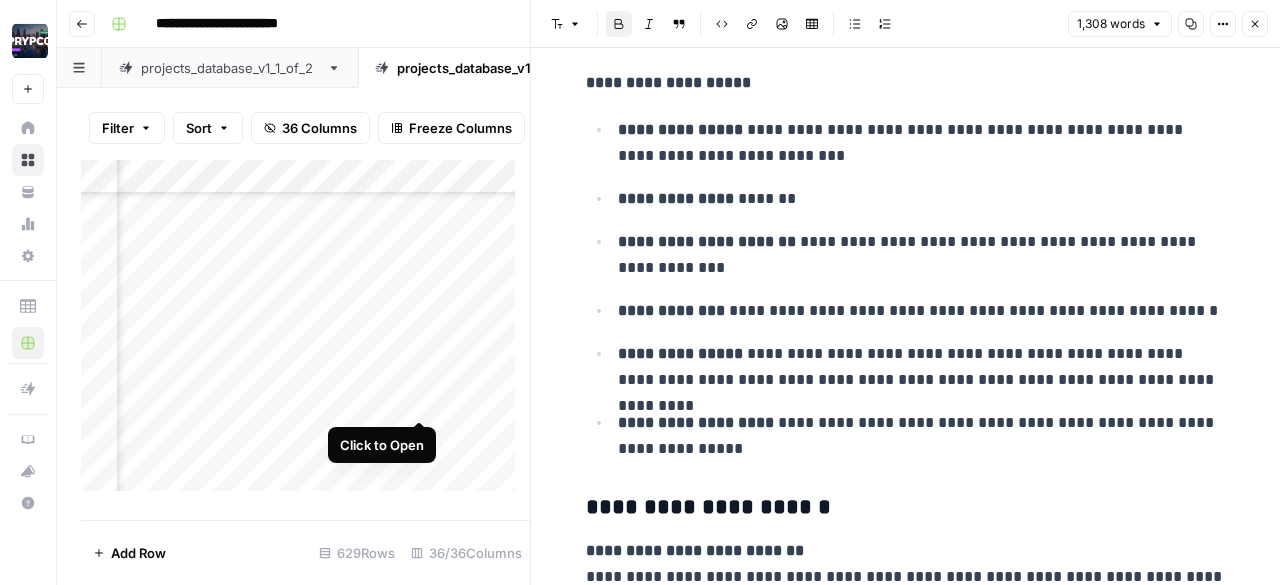 click on "Add Column" at bounding box center [305, 333] 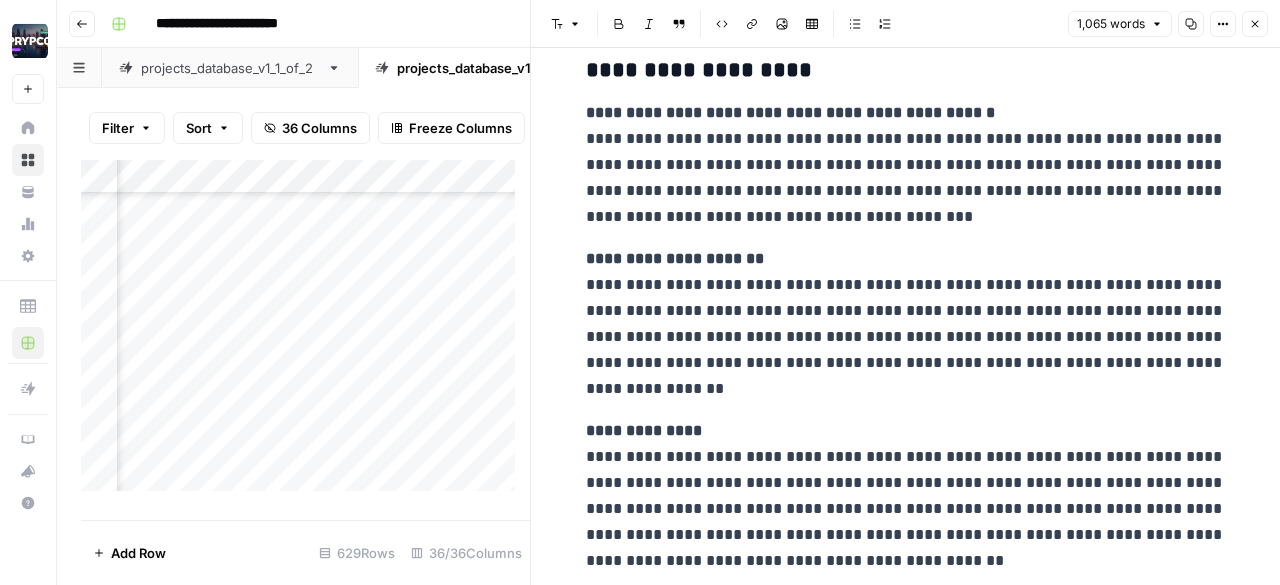 scroll, scrollTop: 1450, scrollLeft: 0, axis: vertical 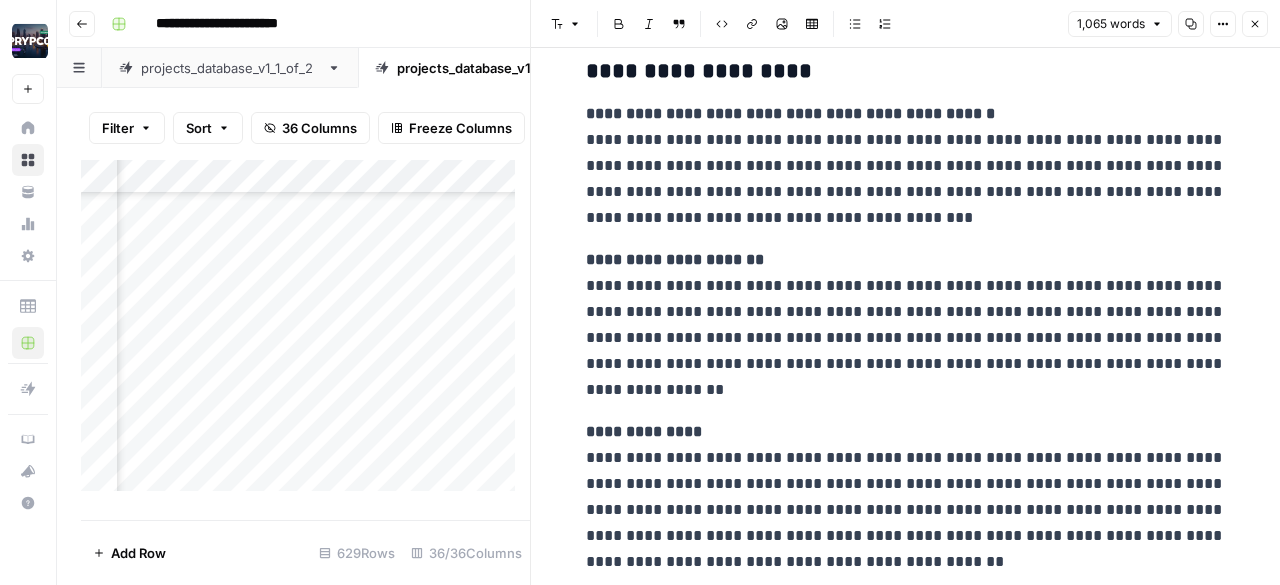 click on "**********" at bounding box center [906, 325] 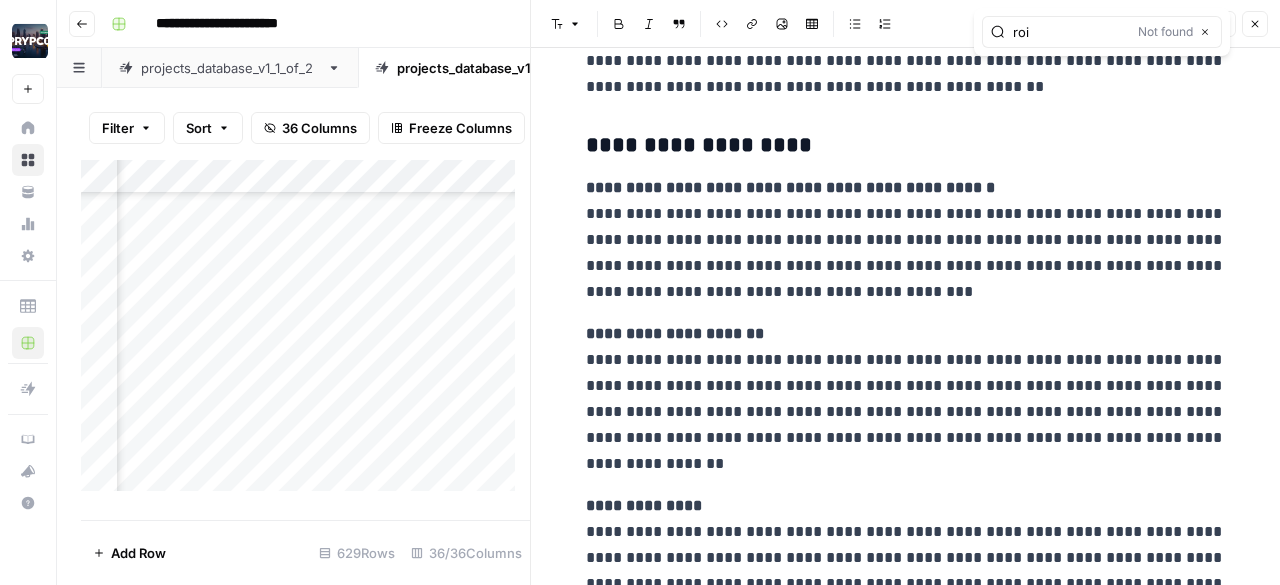 scroll, scrollTop: 1377, scrollLeft: 0, axis: vertical 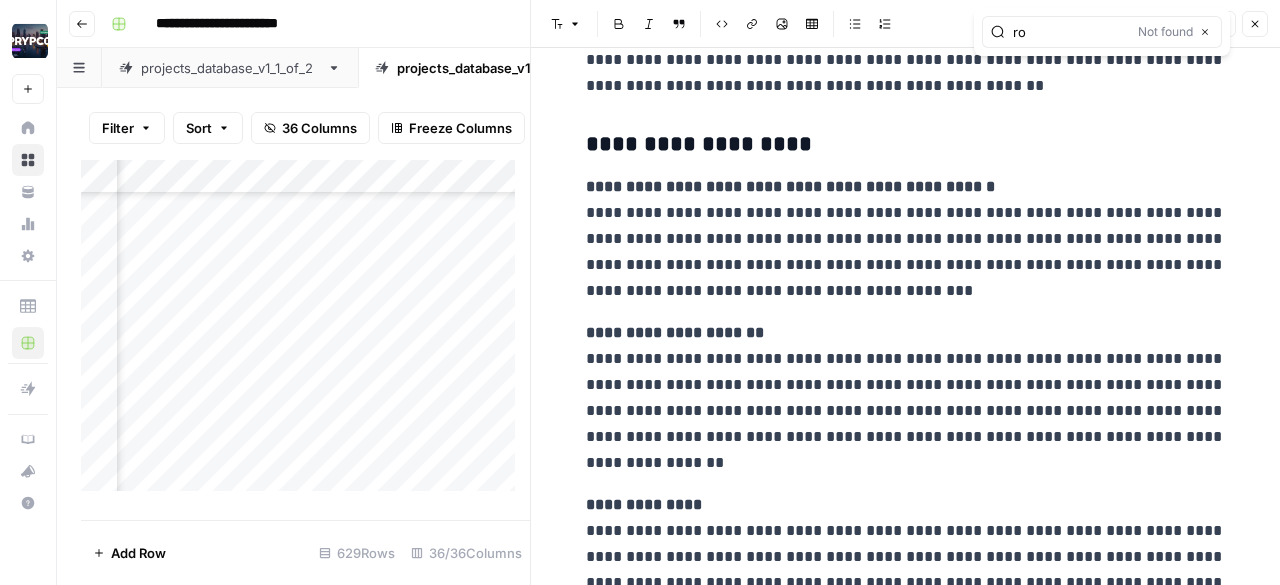 type on "r" 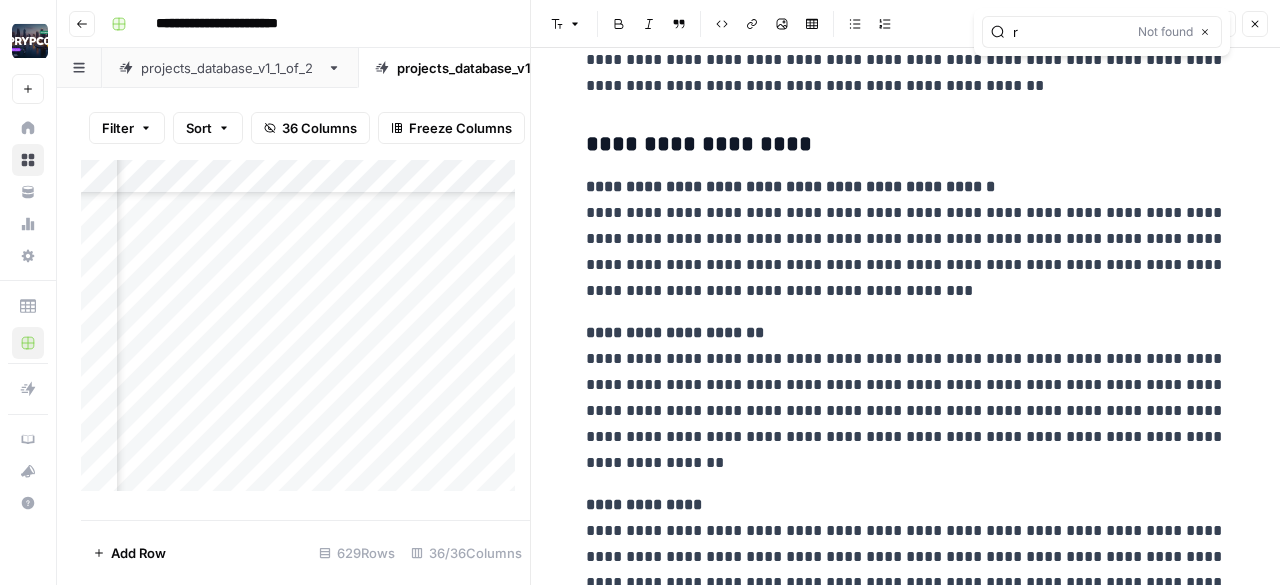 type 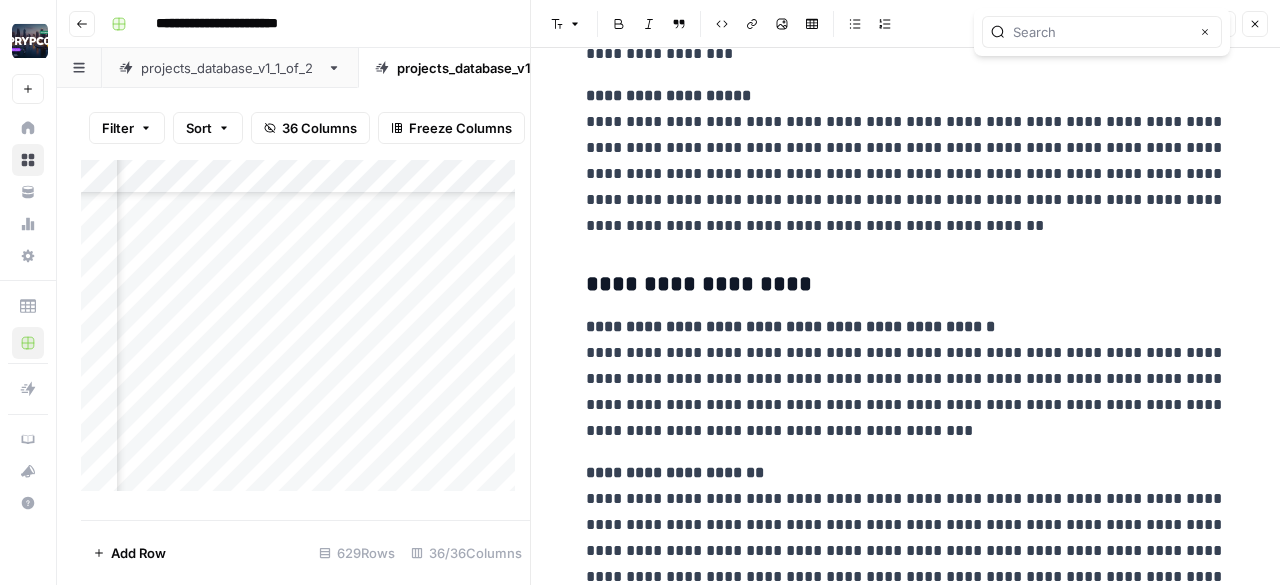 scroll, scrollTop: 1238, scrollLeft: 0, axis: vertical 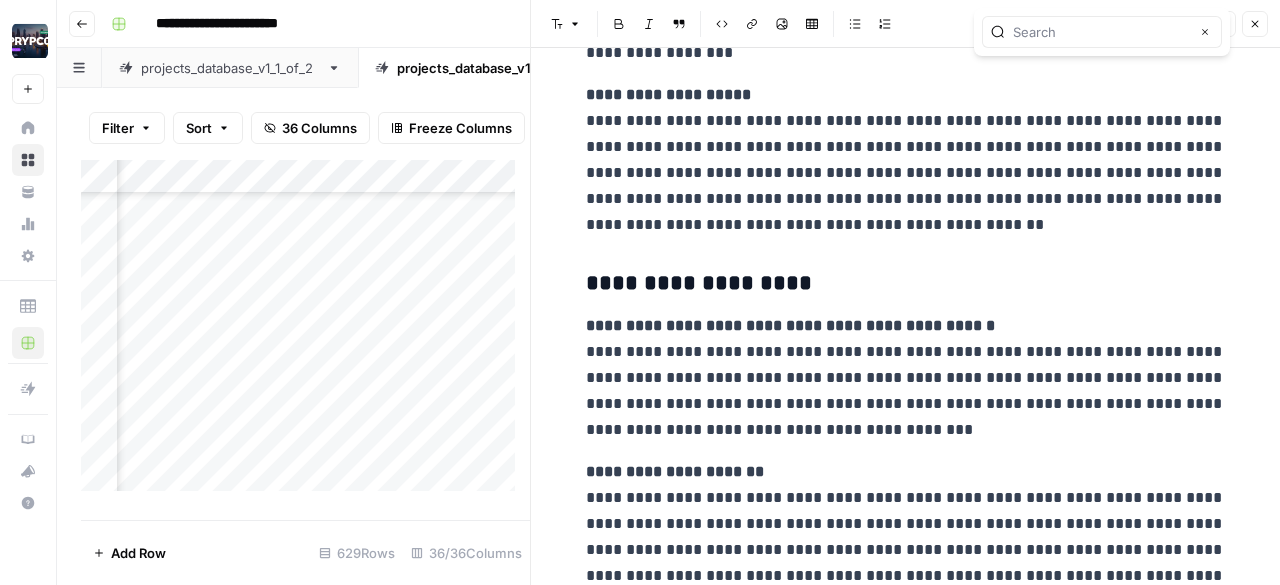 click on "**********" at bounding box center [790, 325] 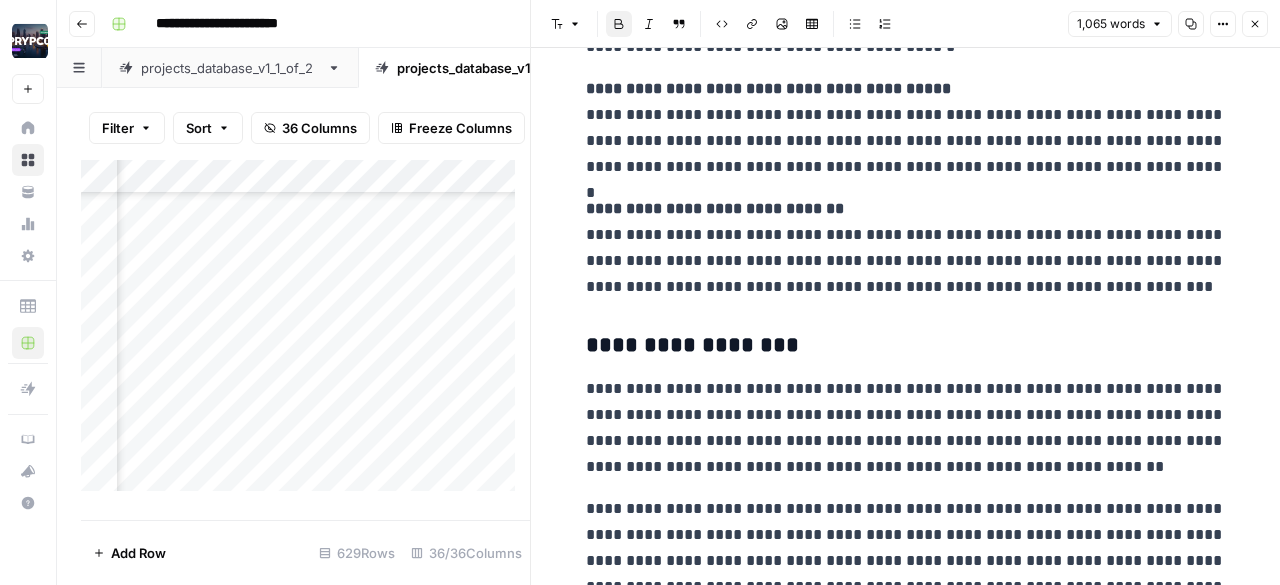 scroll, scrollTop: 3736, scrollLeft: 0, axis: vertical 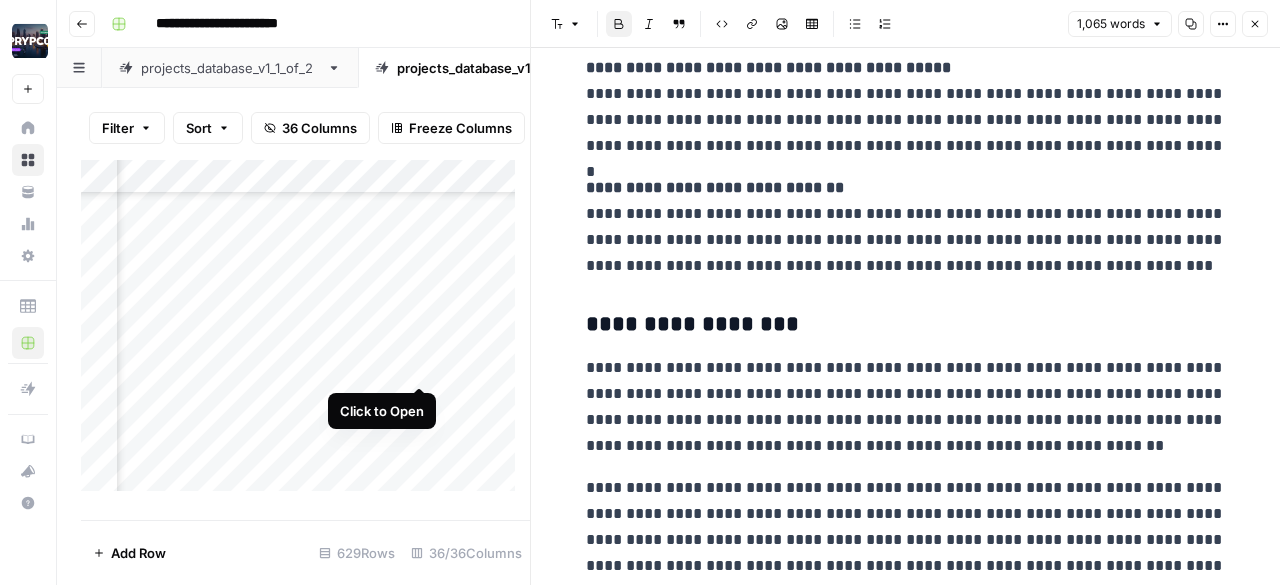 click on "Add Column" at bounding box center (305, 333) 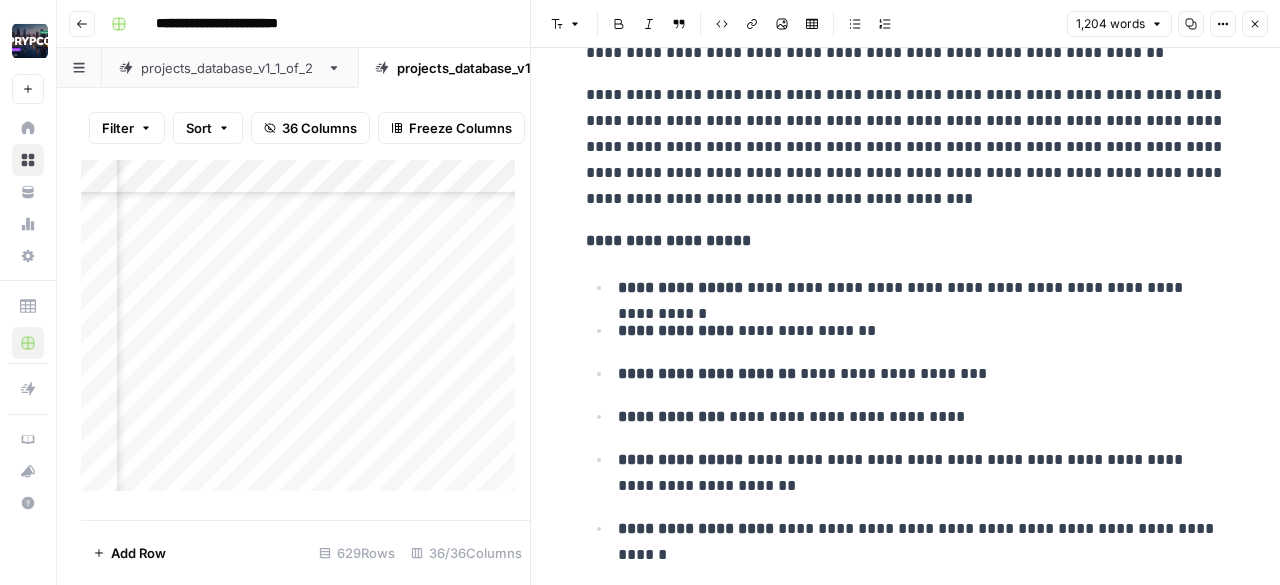 scroll, scrollTop: 330, scrollLeft: 0, axis: vertical 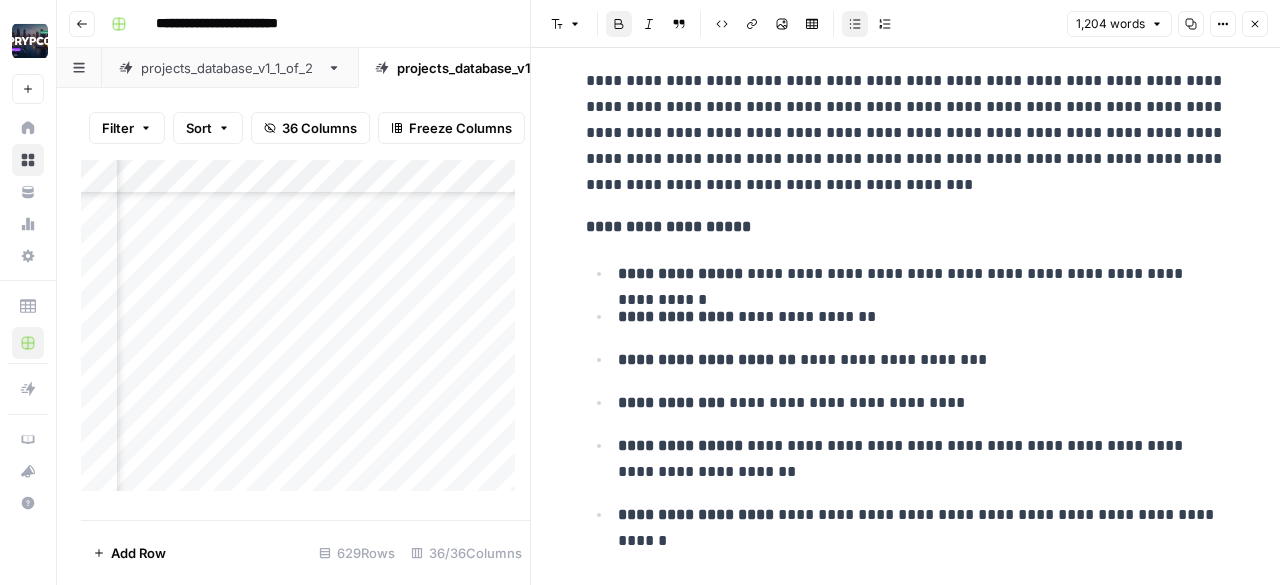 click on "**********" at bounding box center [906, 407] 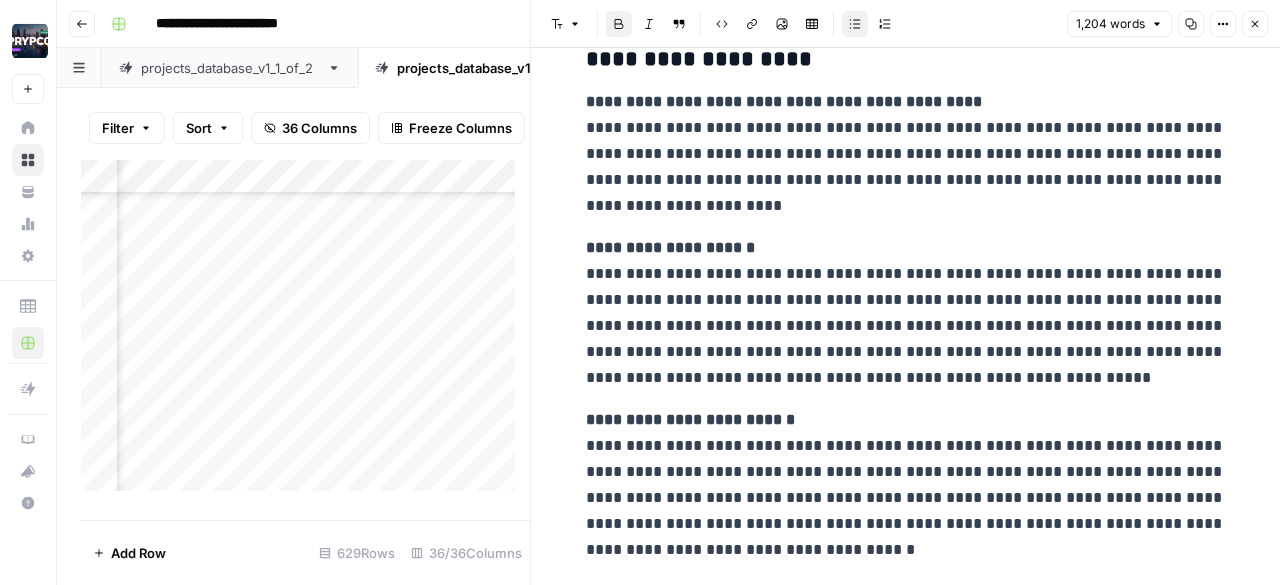 scroll, scrollTop: 1510, scrollLeft: 0, axis: vertical 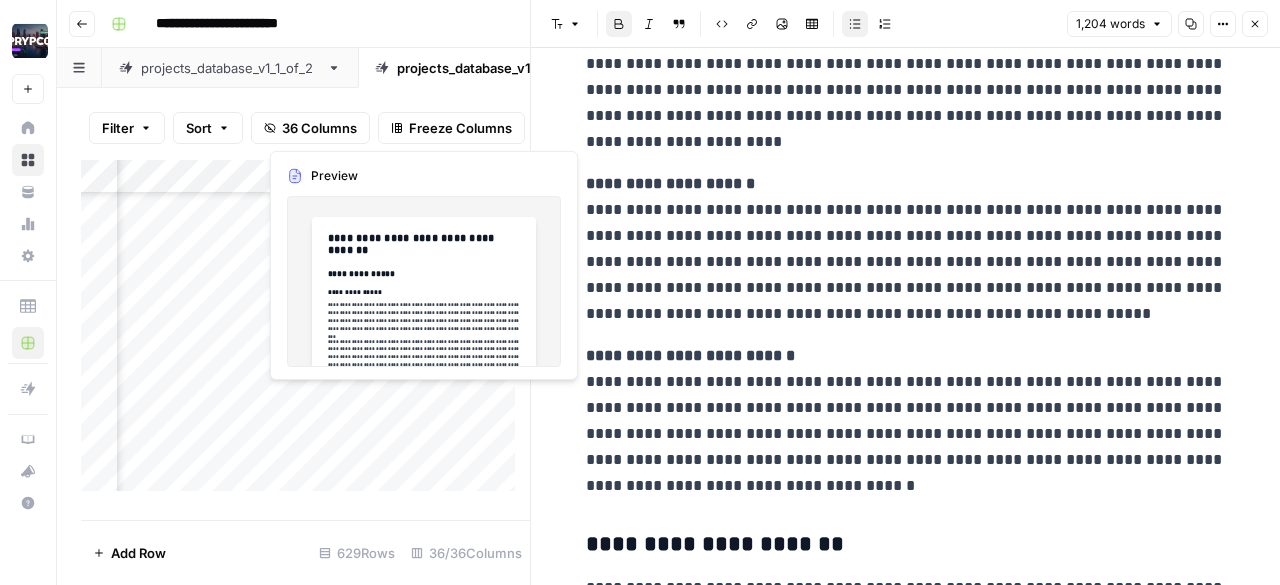 click on "Add Column" at bounding box center (305, 333) 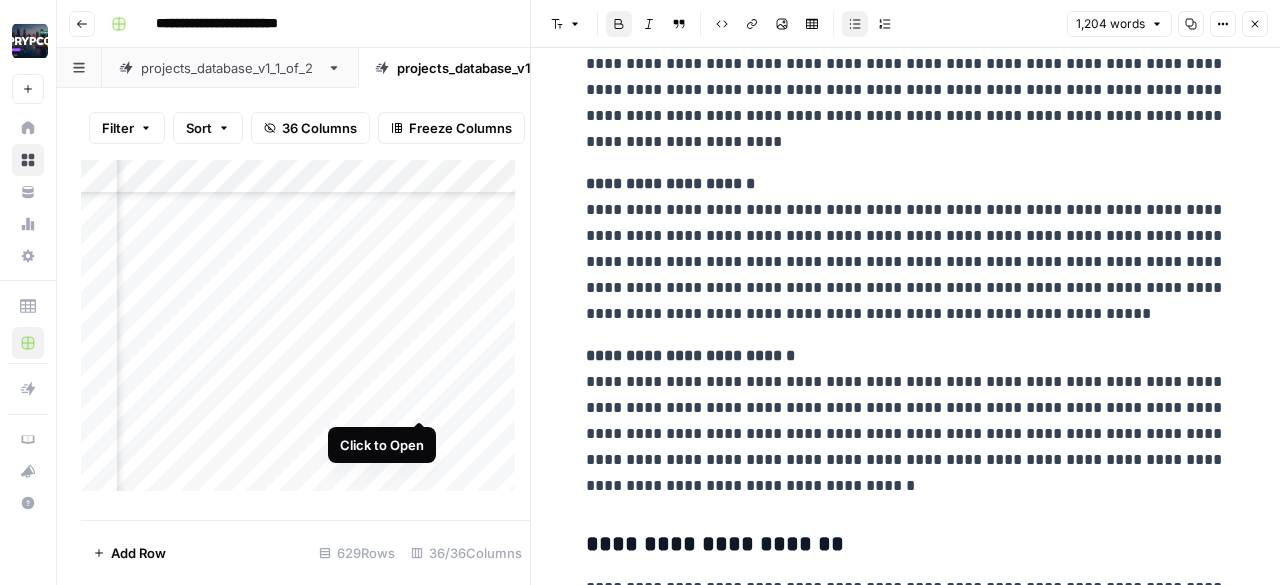 click on "Add Column" at bounding box center (305, 333) 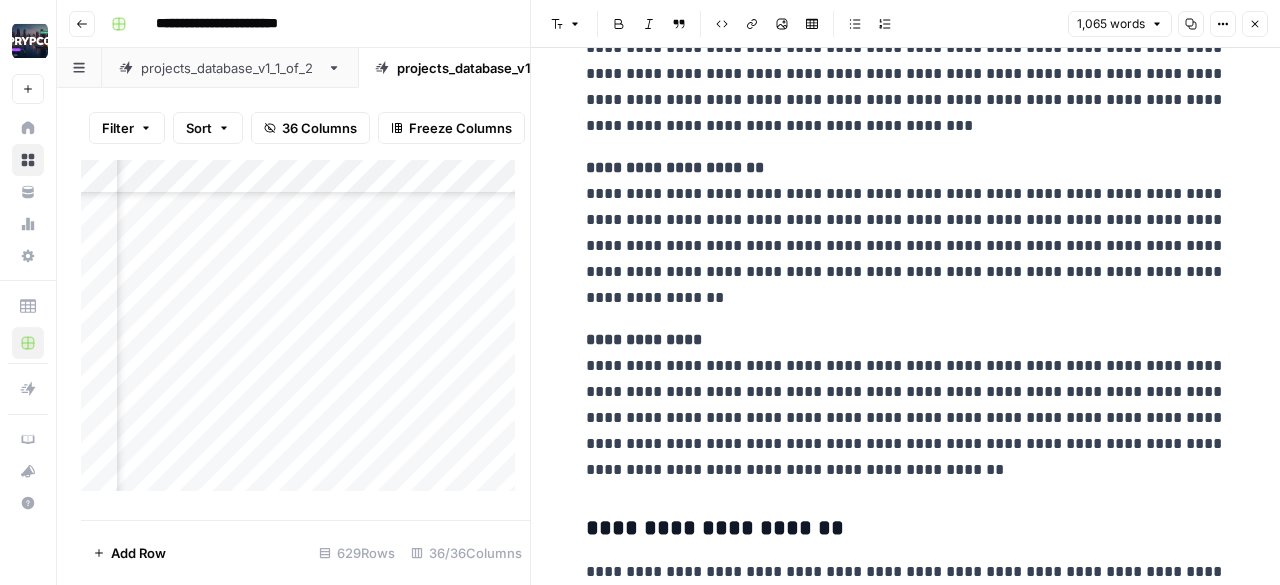 scroll, scrollTop: 1521, scrollLeft: 0, axis: vertical 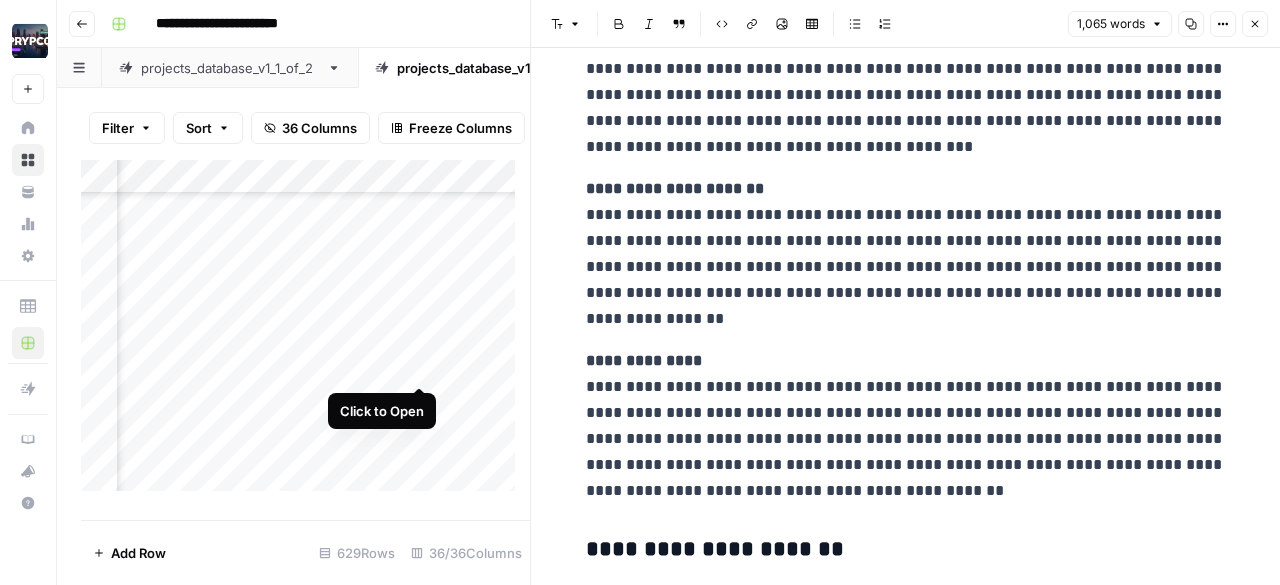 click on "Add Column" at bounding box center [305, 333] 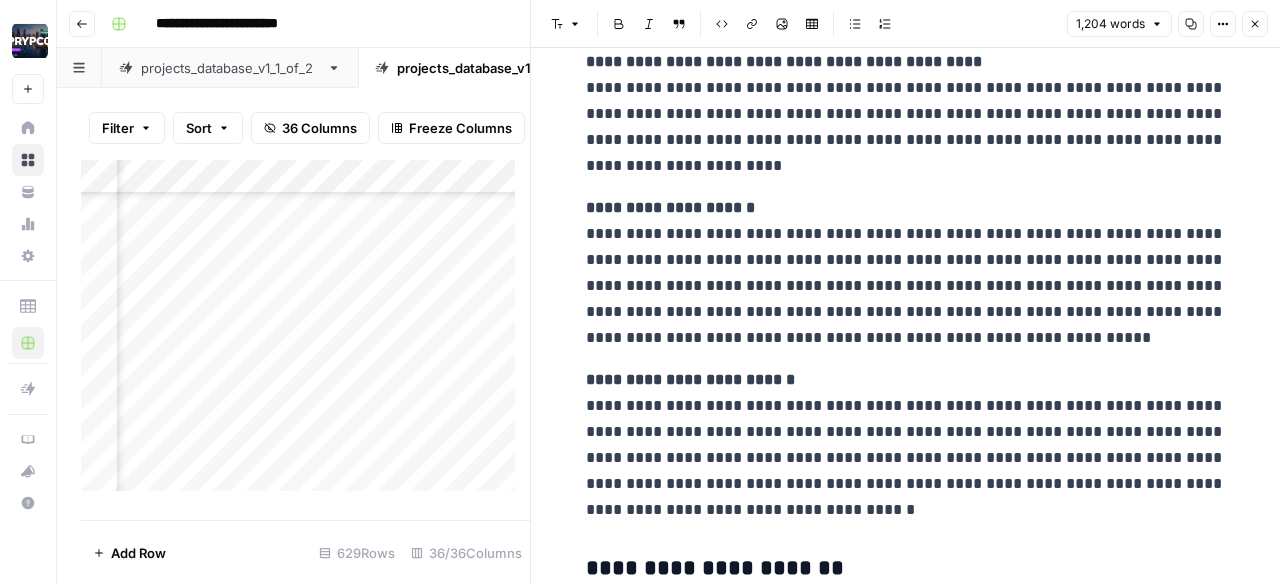 scroll, scrollTop: 1492, scrollLeft: 0, axis: vertical 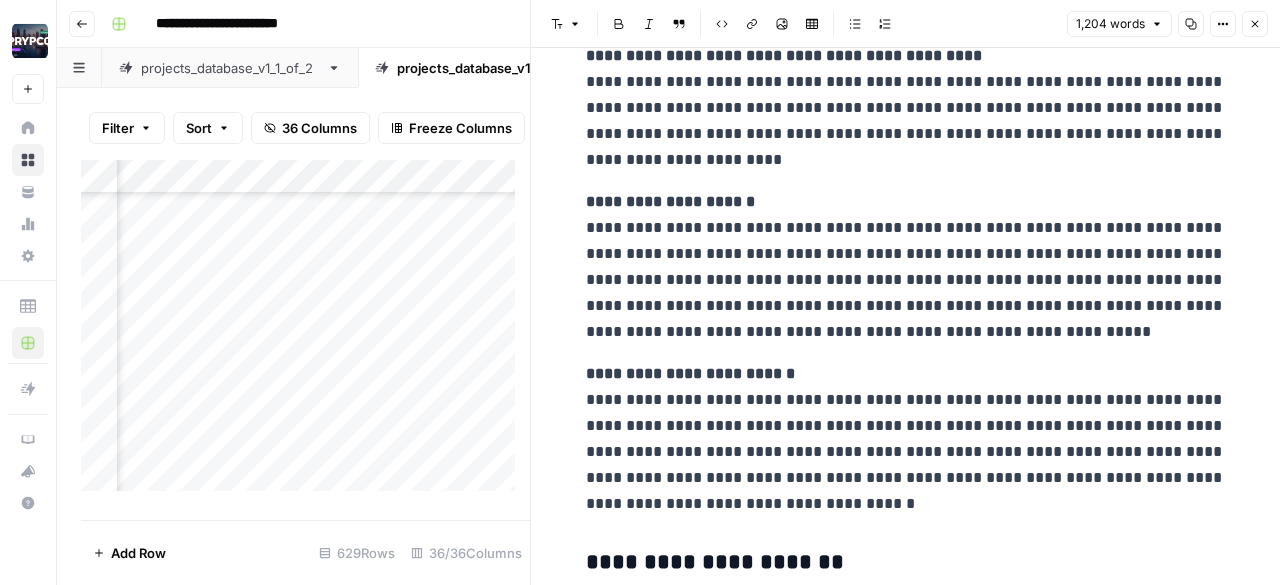 click on "**********" at bounding box center (906, 267) 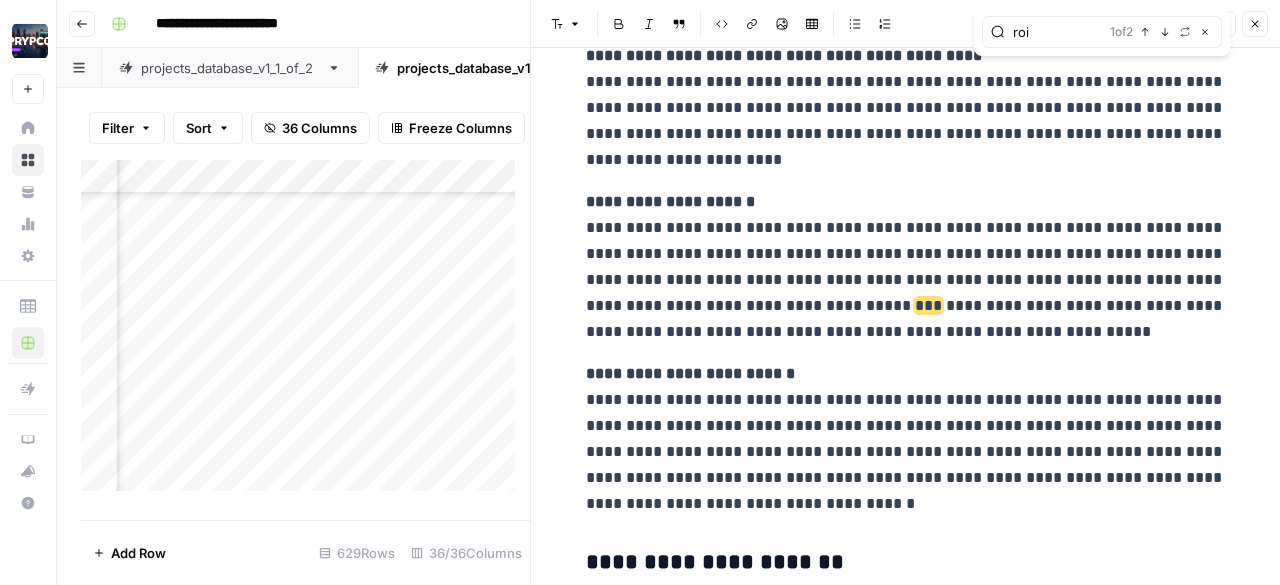 type on "roi" 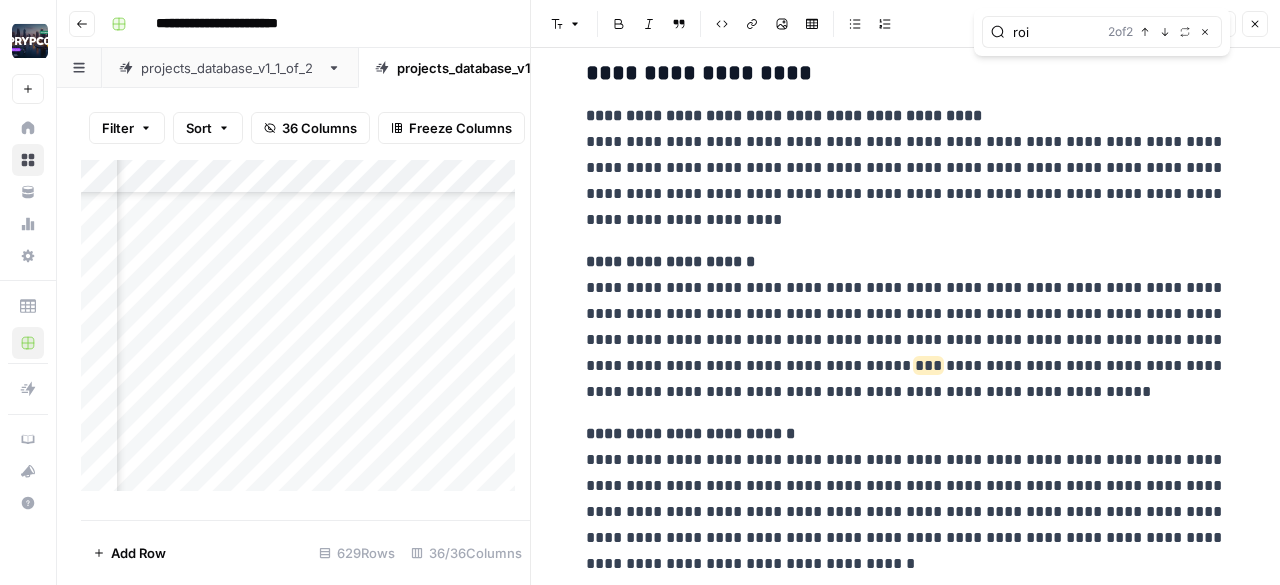scroll, scrollTop: 1433, scrollLeft: 0, axis: vertical 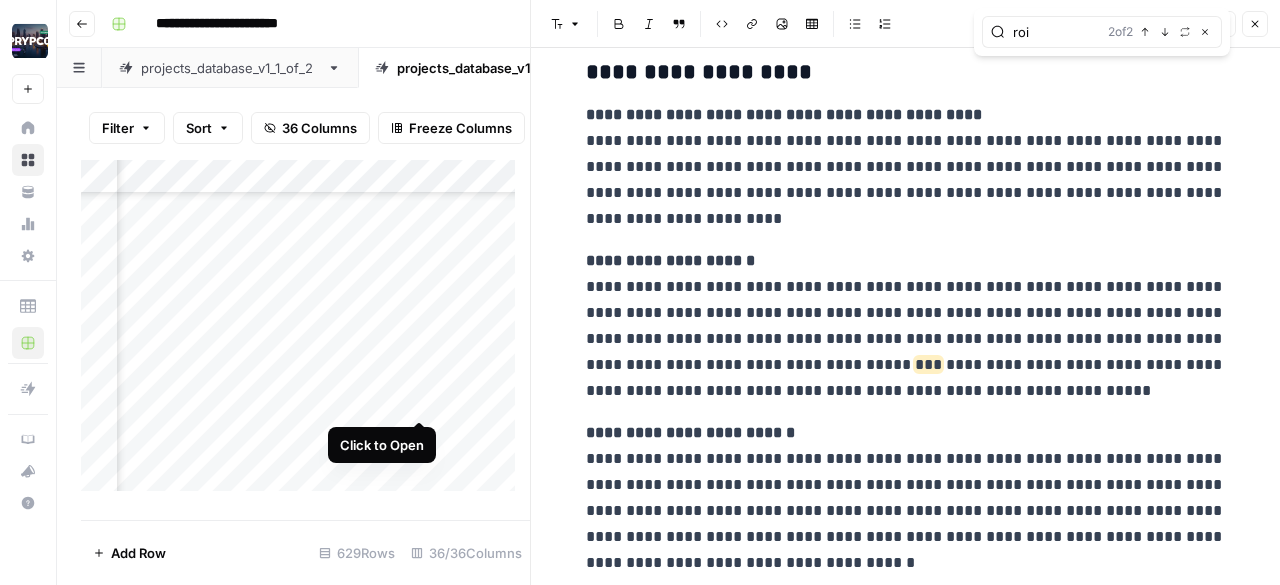 click on "Add Column" at bounding box center [305, 333] 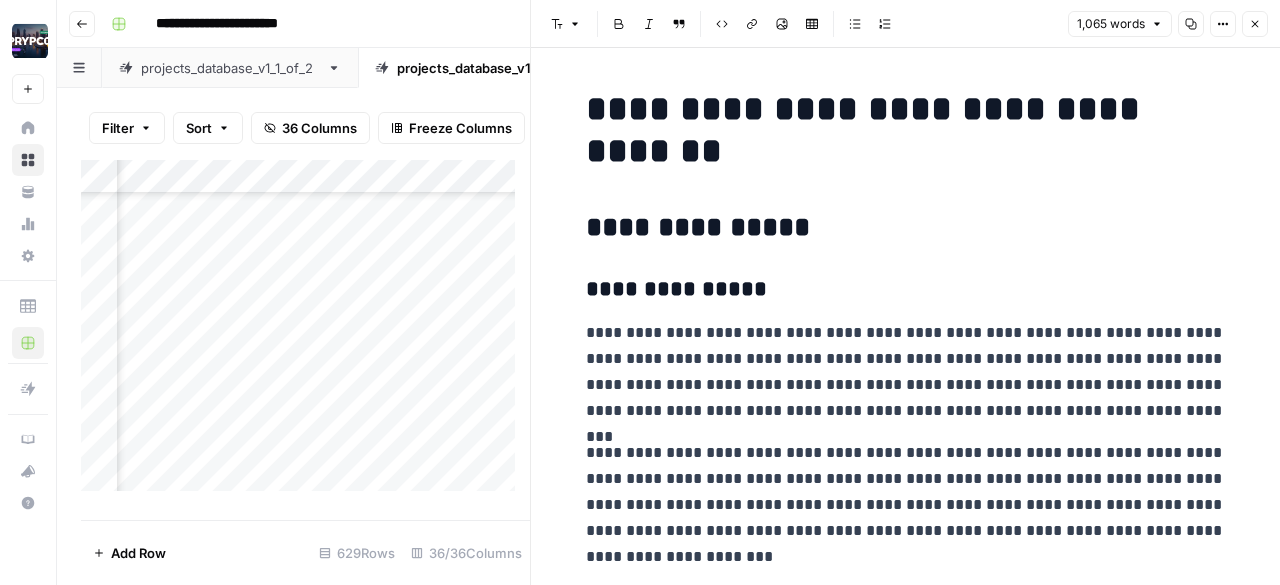 click on "**********" at bounding box center [906, 505] 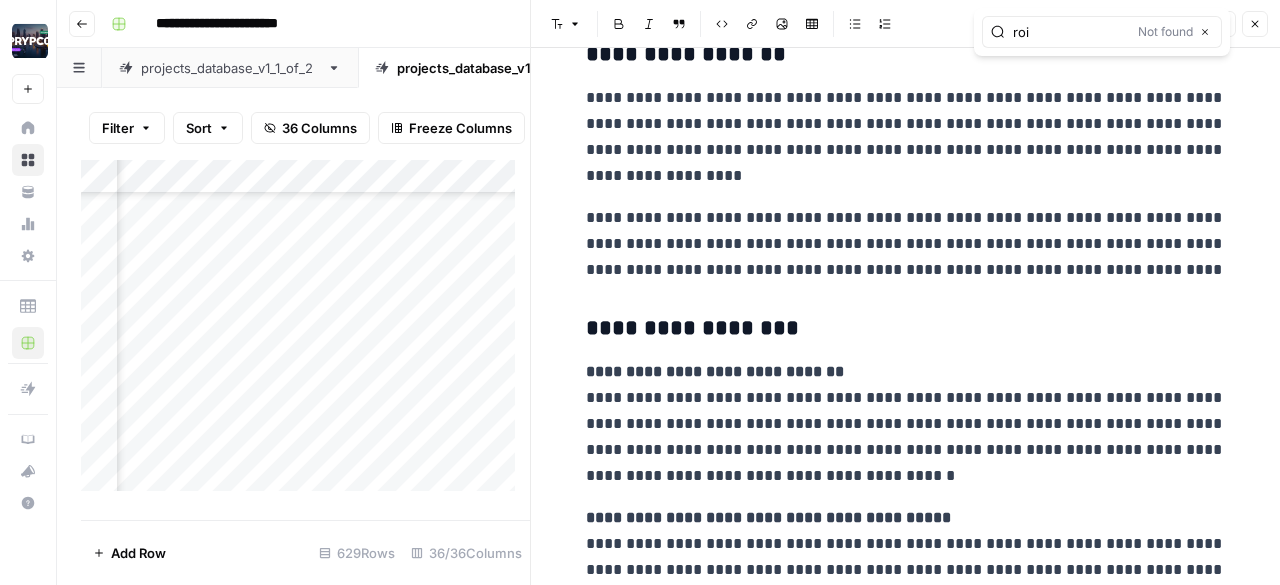 scroll, scrollTop: 3736, scrollLeft: 0, axis: vertical 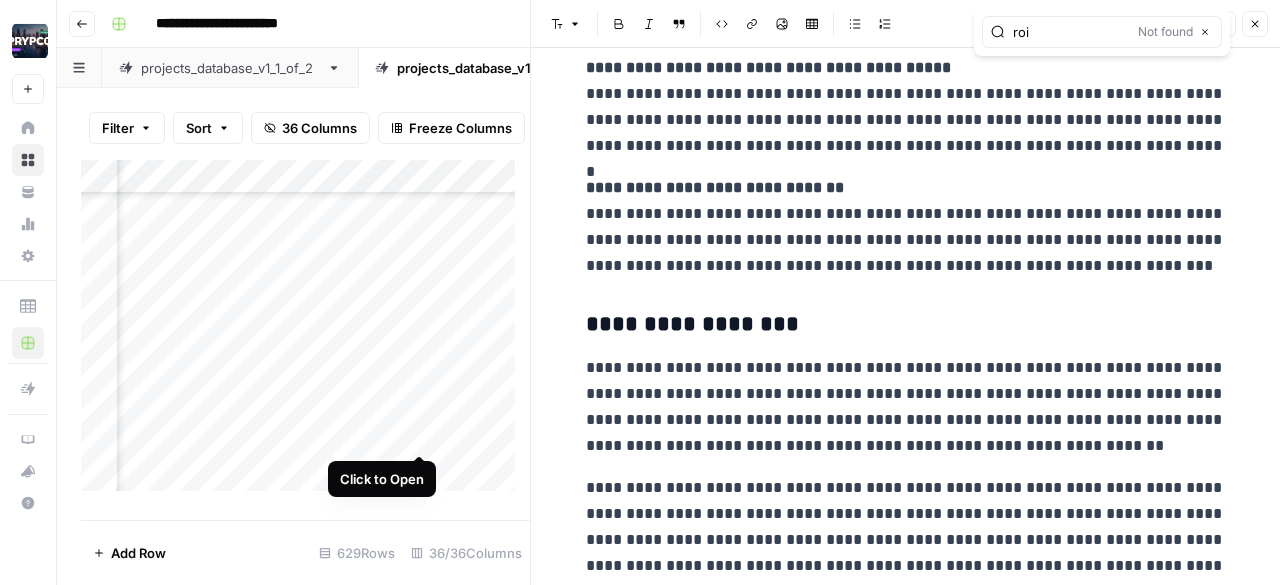 type on "roi" 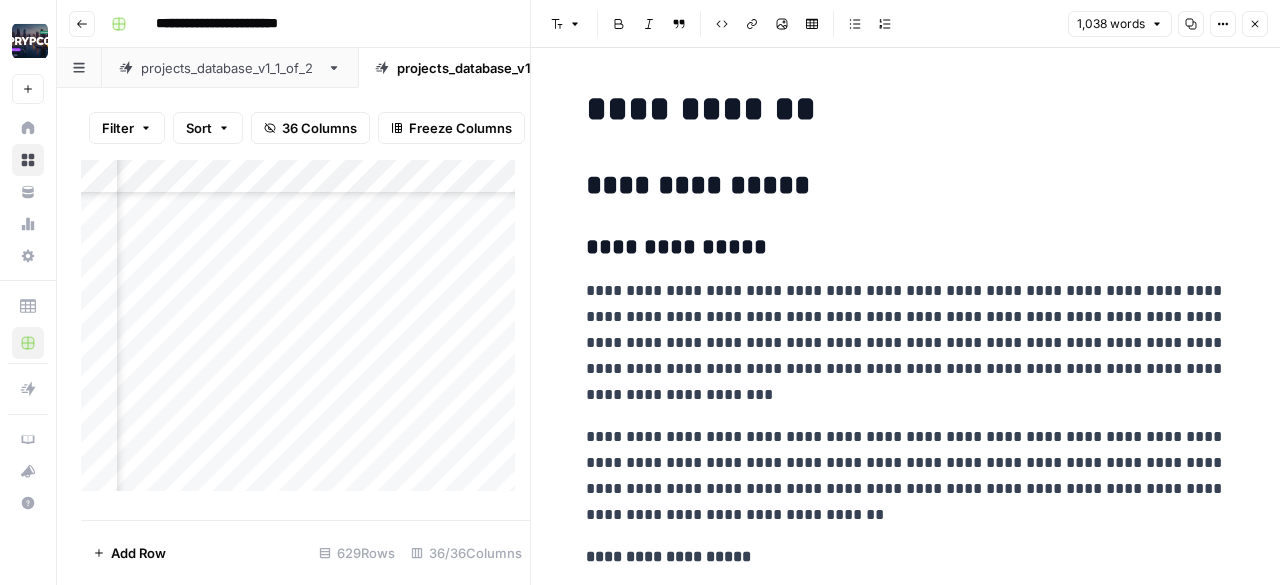 click on "**********" at bounding box center (906, 2133) 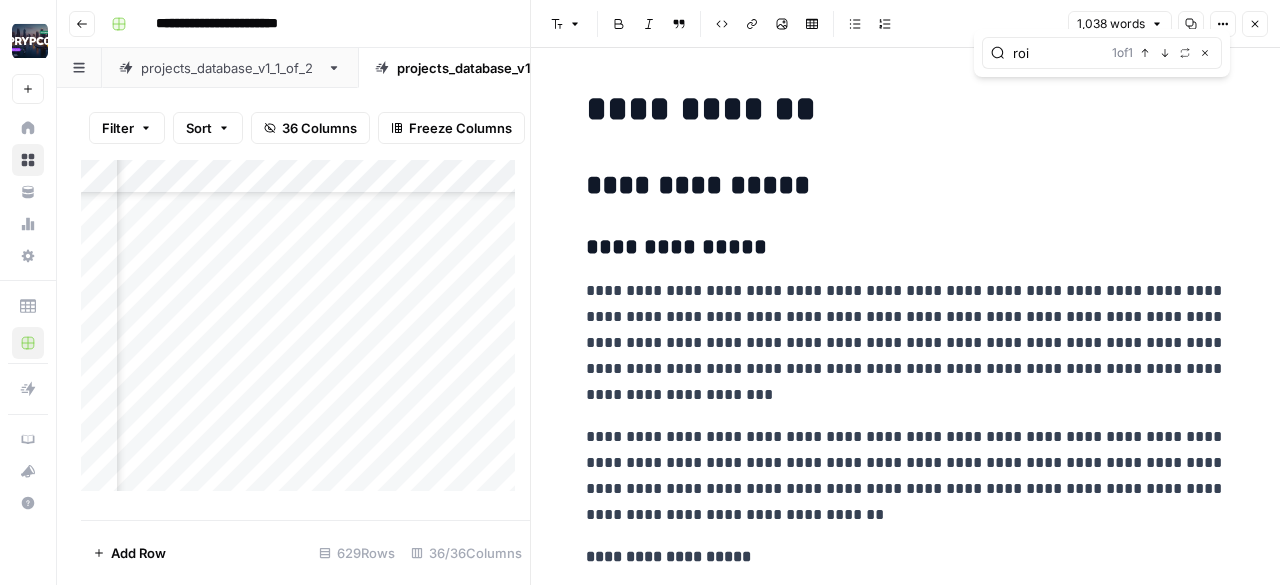 type on "roi" 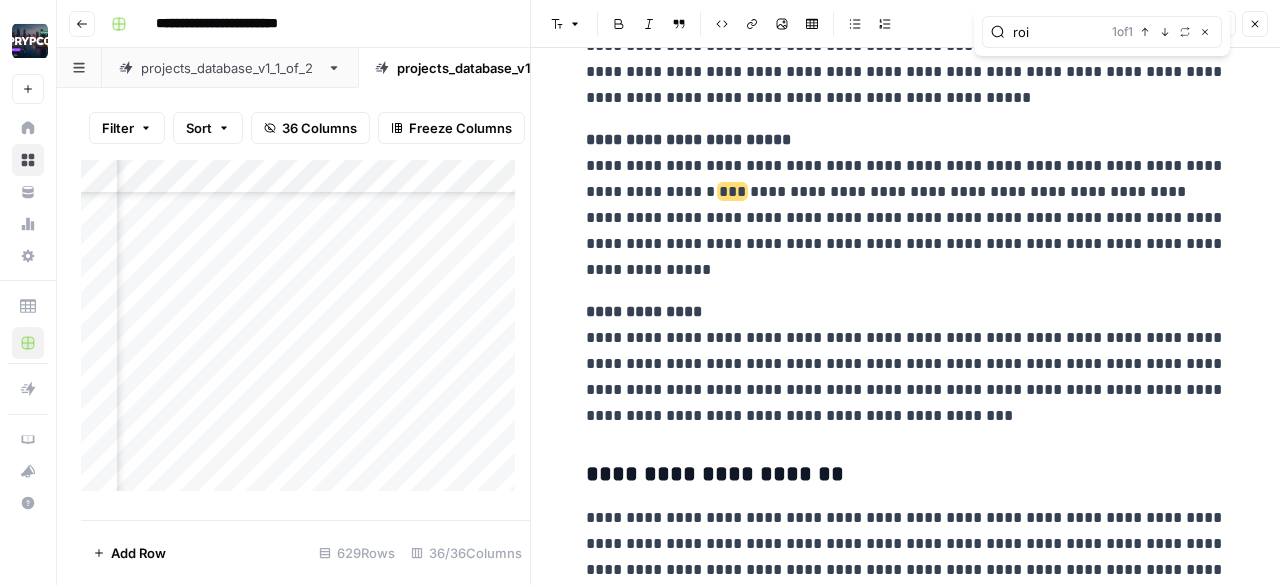 scroll, scrollTop: 1530, scrollLeft: 0, axis: vertical 